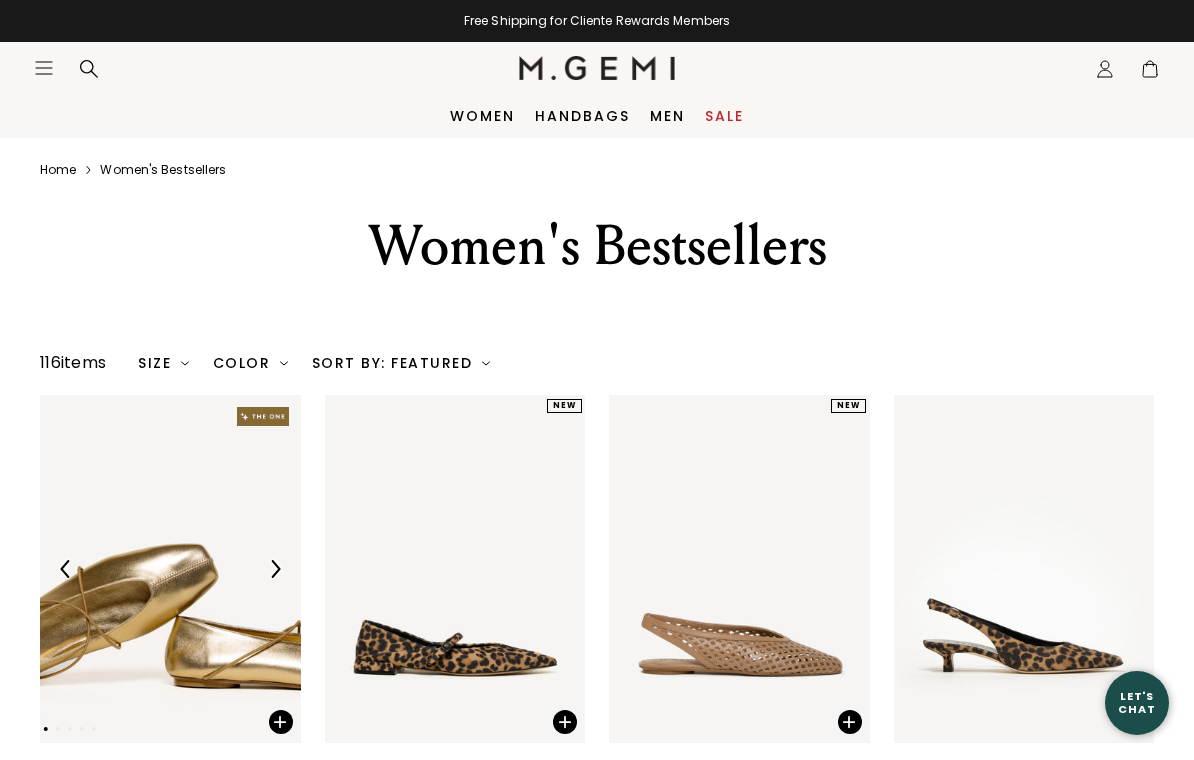 scroll, scrollTop: 0, scrollLeft: 0, axis: both 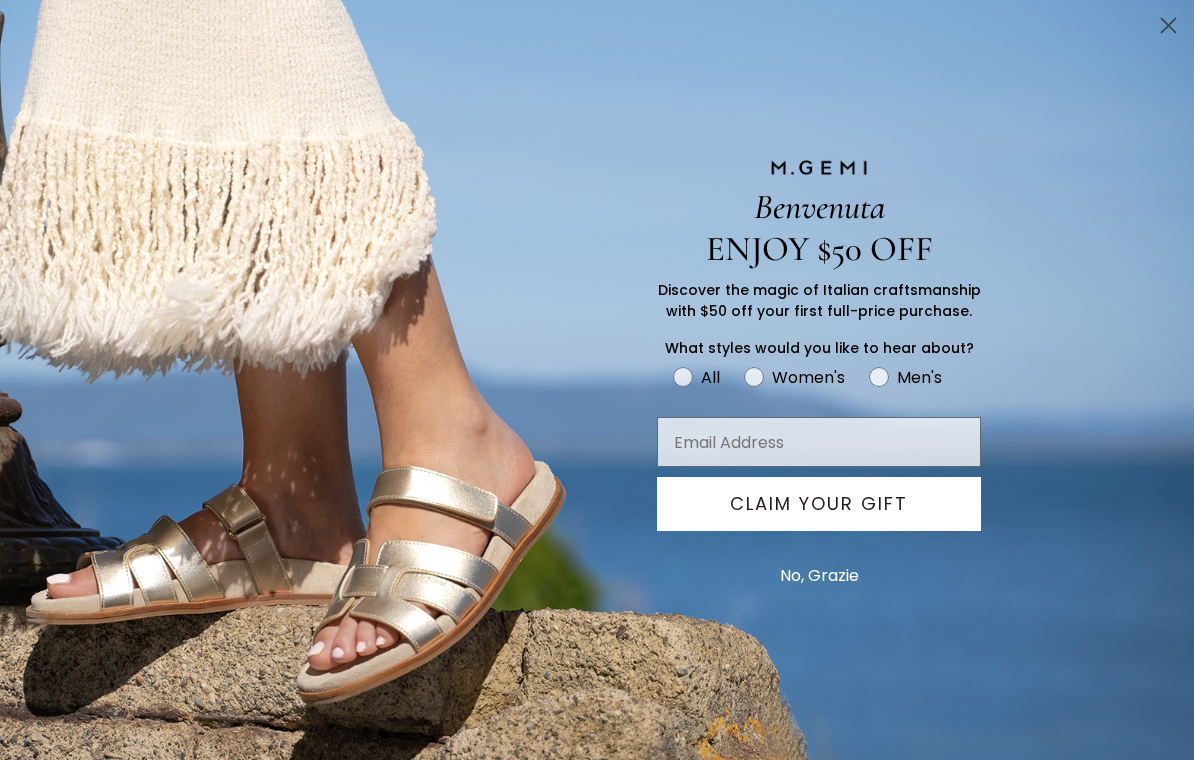 click at bounding box center [1168, 25] 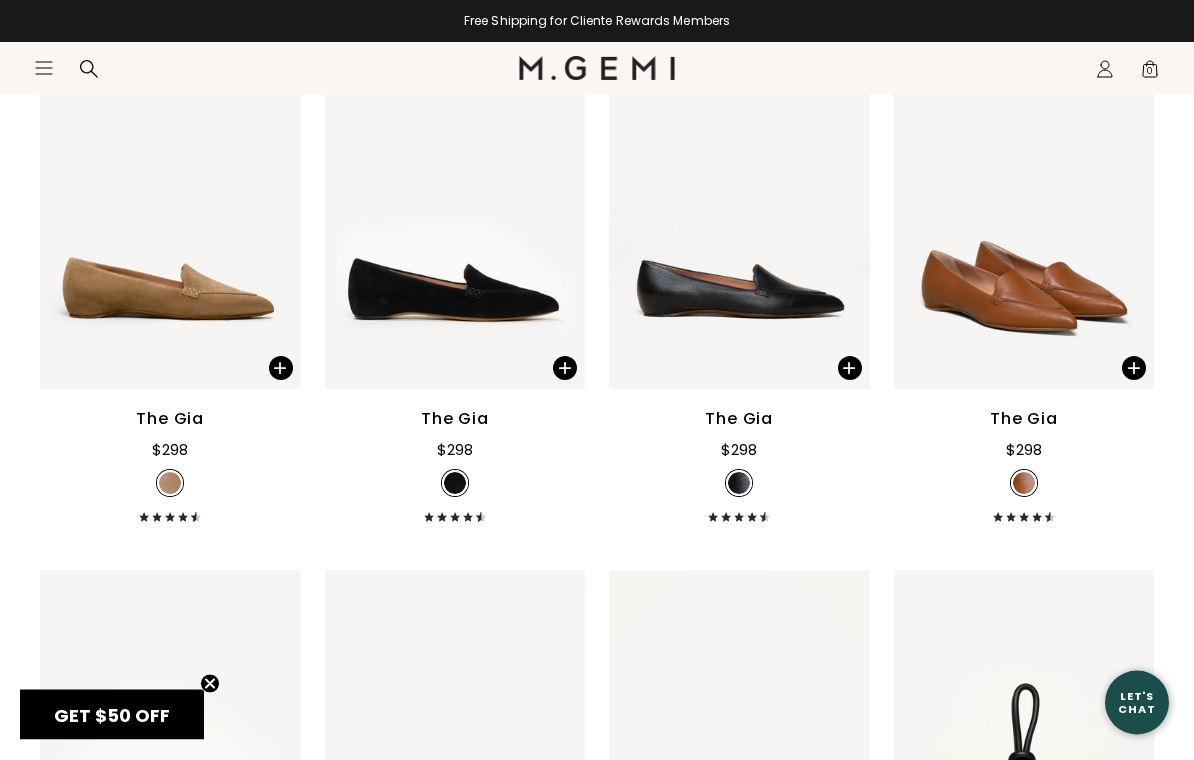 scroll, scrollTop: 9371, scrollLeft: 0, axis: vertical 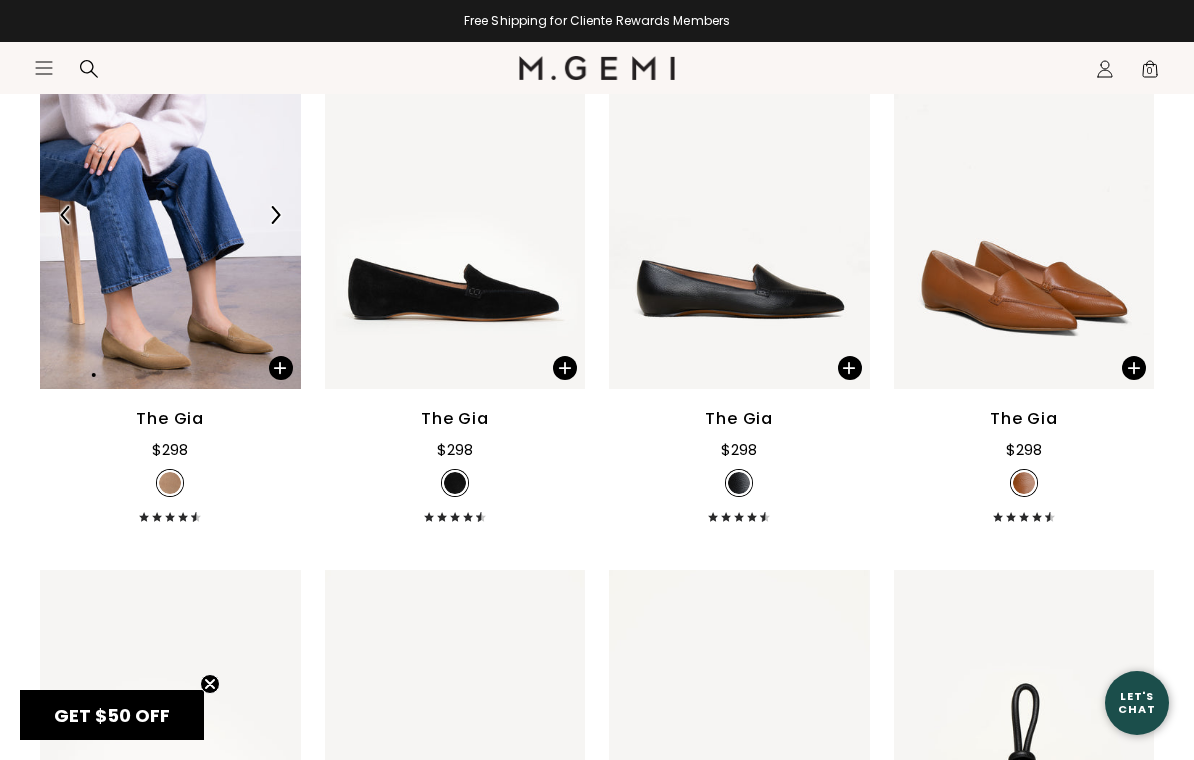click at bounding box center [275, 215] 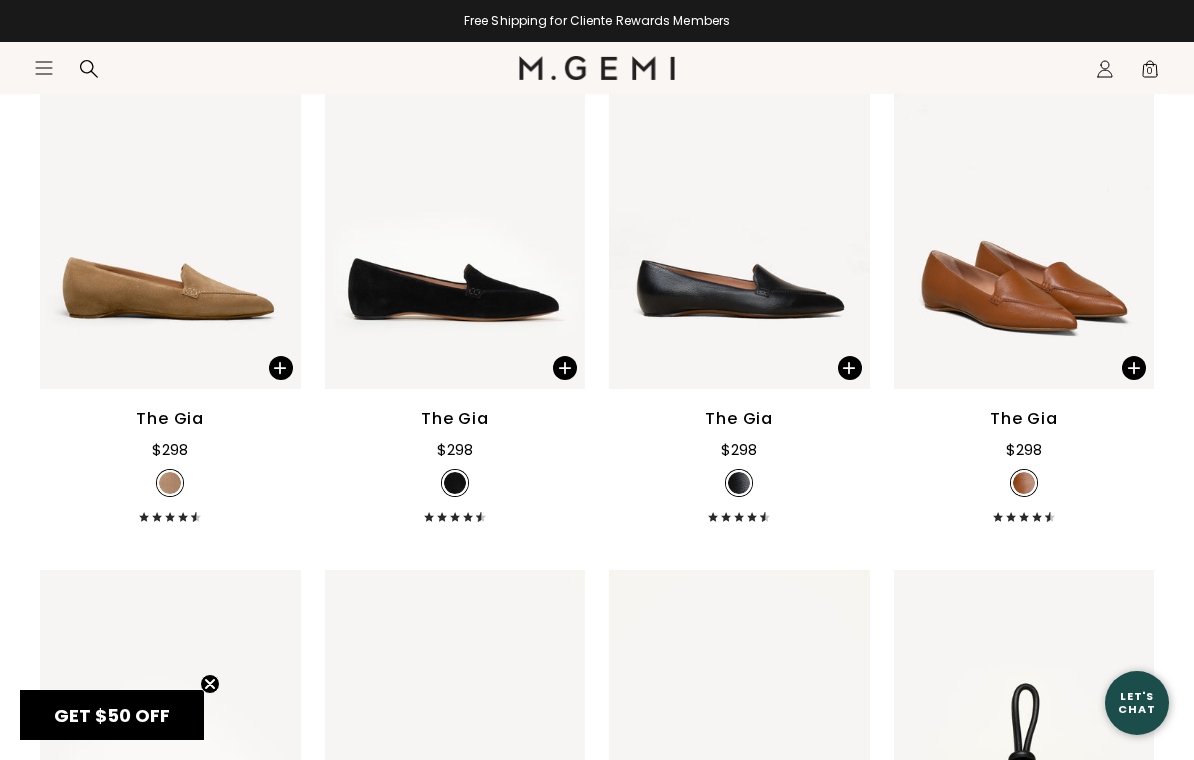 click on "The Gia" at bounding box center [170, 419] 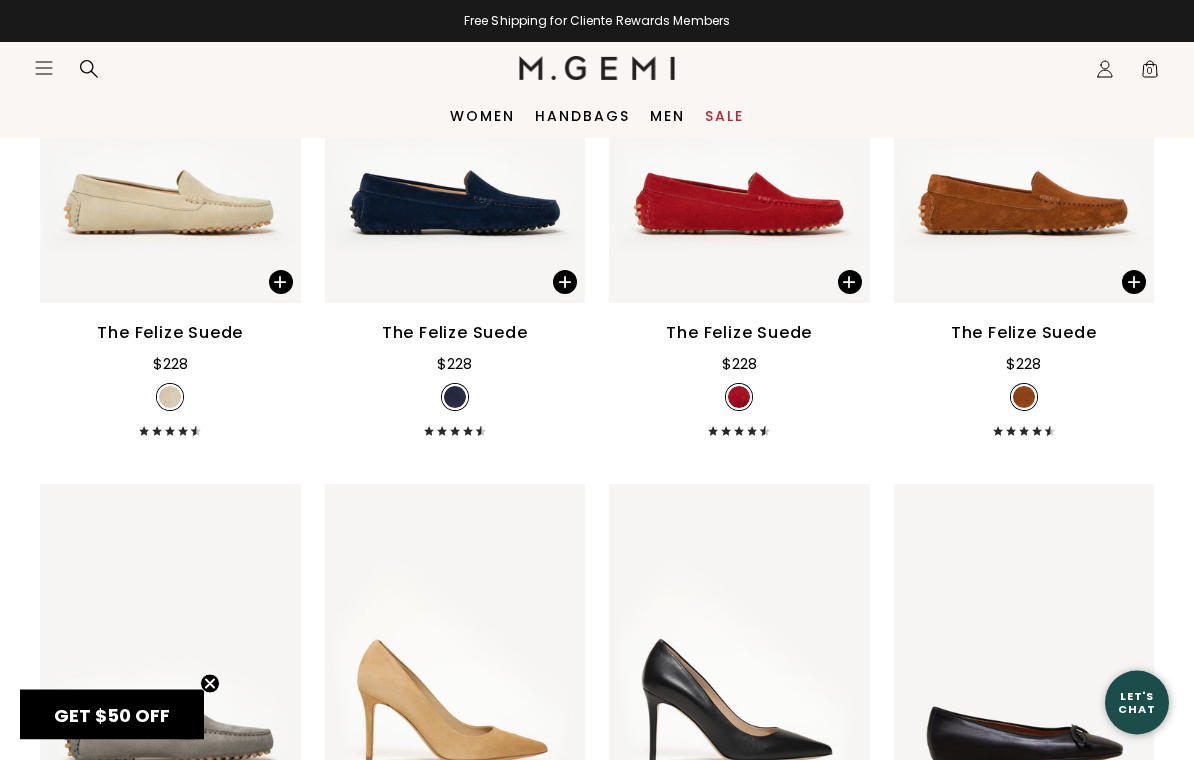 scroll, scrollTop: 11092, scrollLeft: 0, axis: vertical 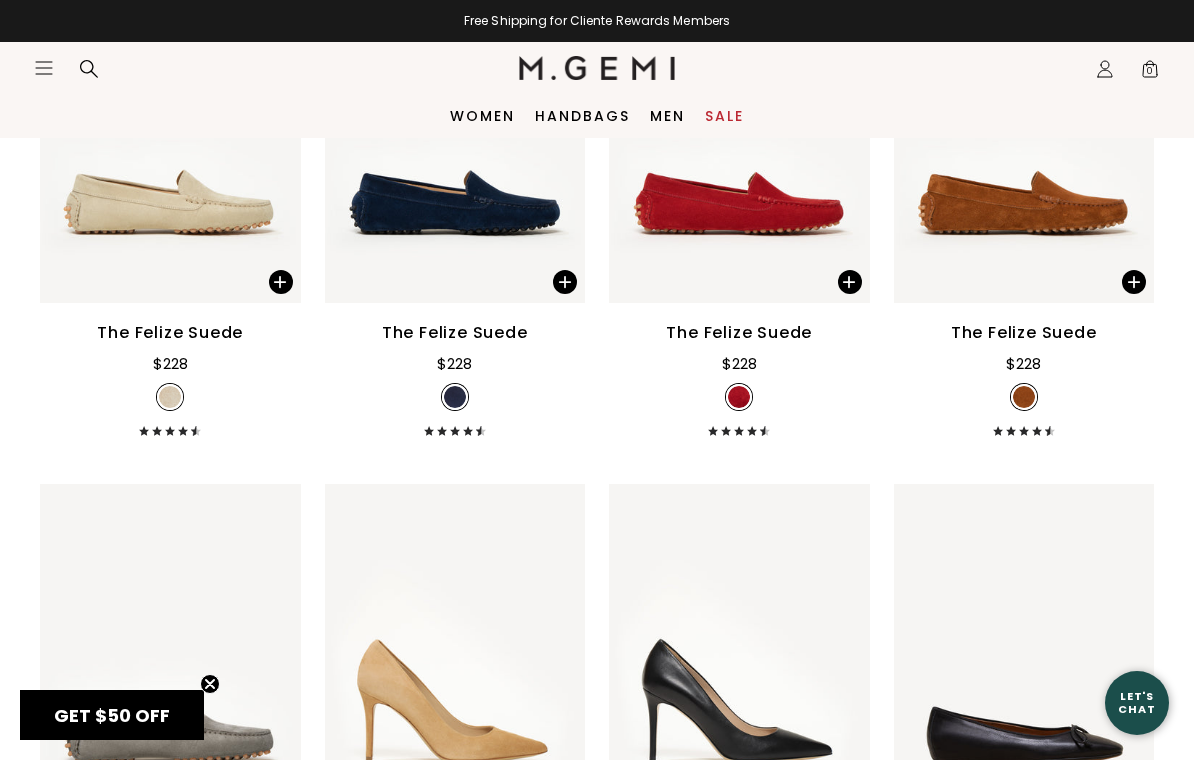 click on "The Felize Suede" at bounding box center [1024, 333] 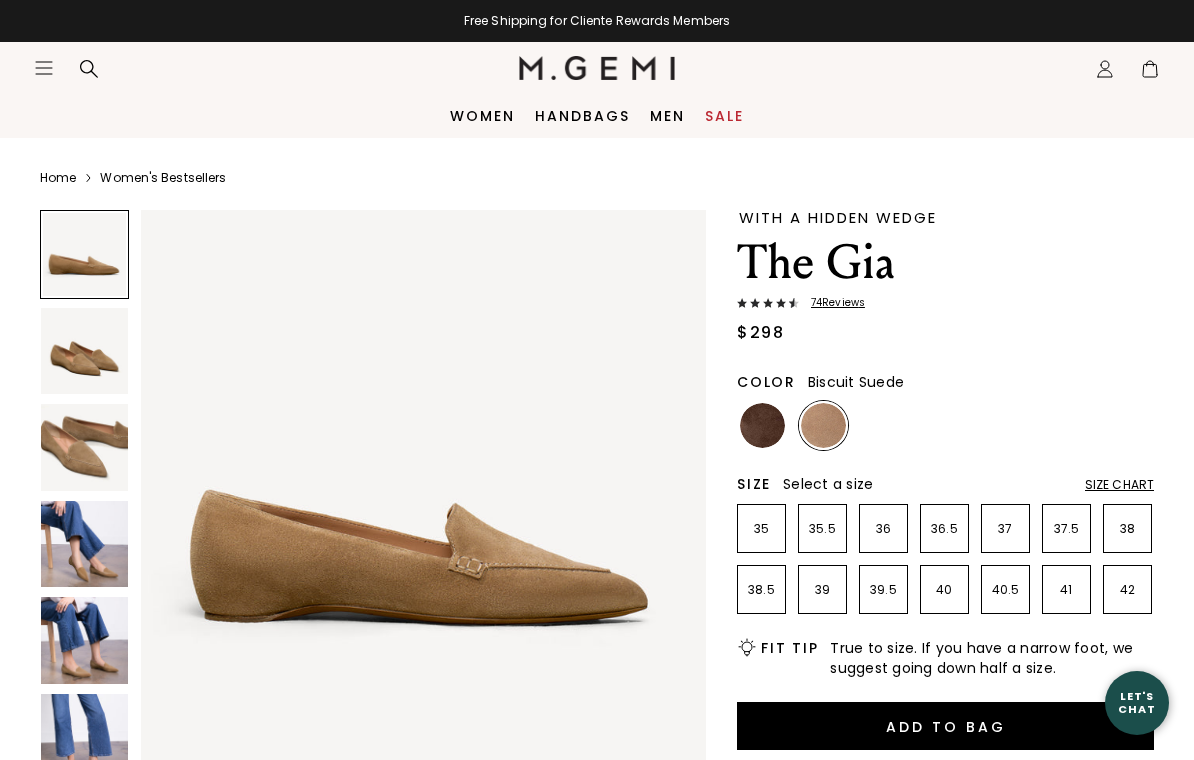 scroll, scrollTop: 0, scrollLeft: 0, axis: both 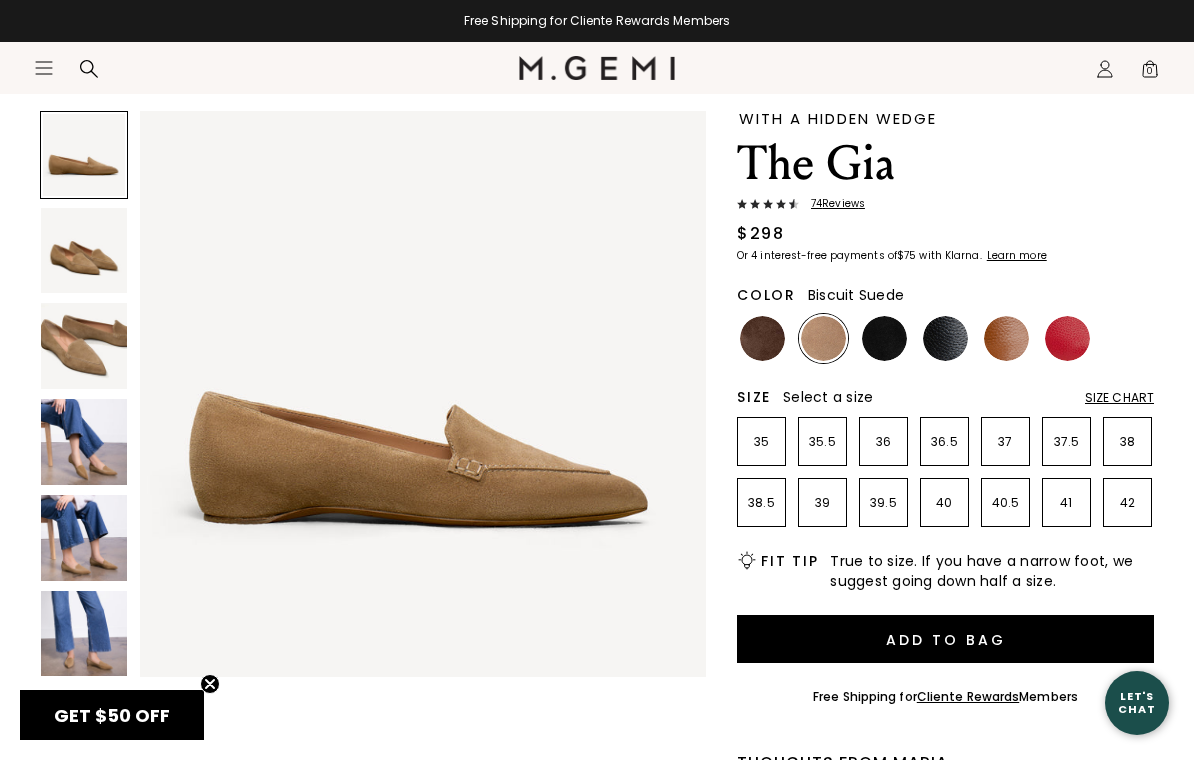 click at bounding box center [423, 394] 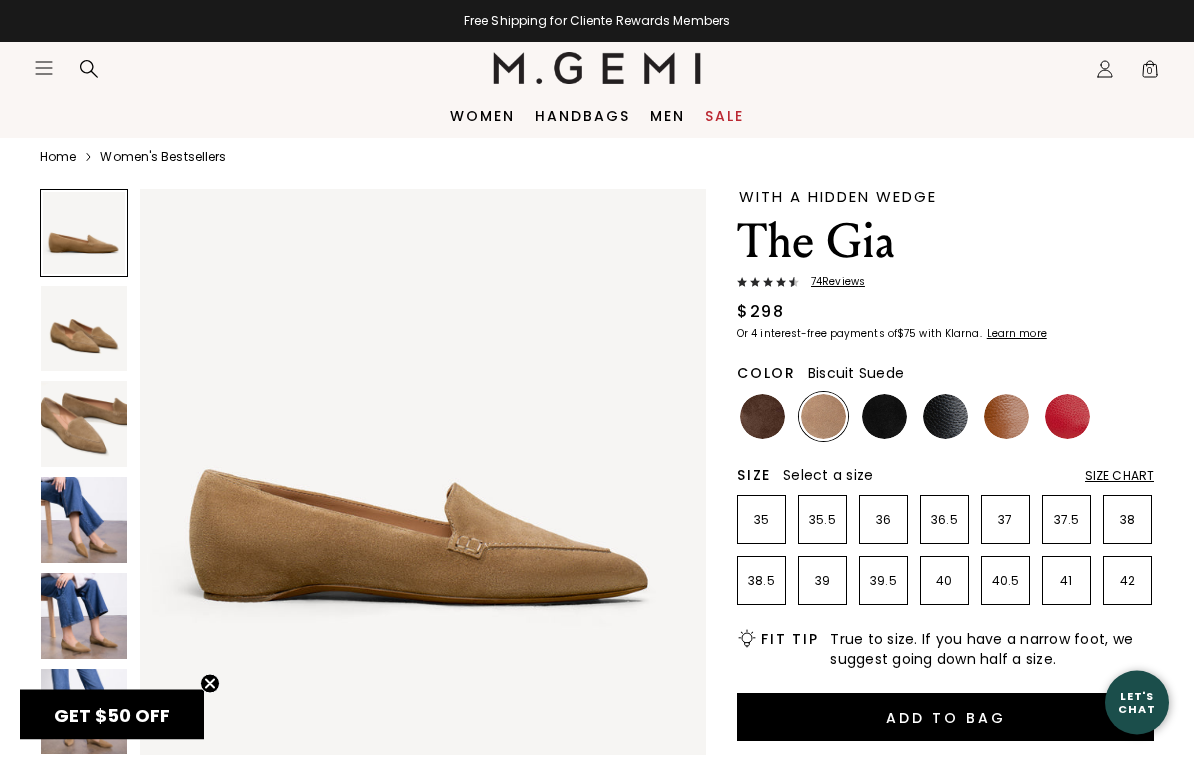 scroll, scrollTop: 0, scrollLeft: 0, axis: both 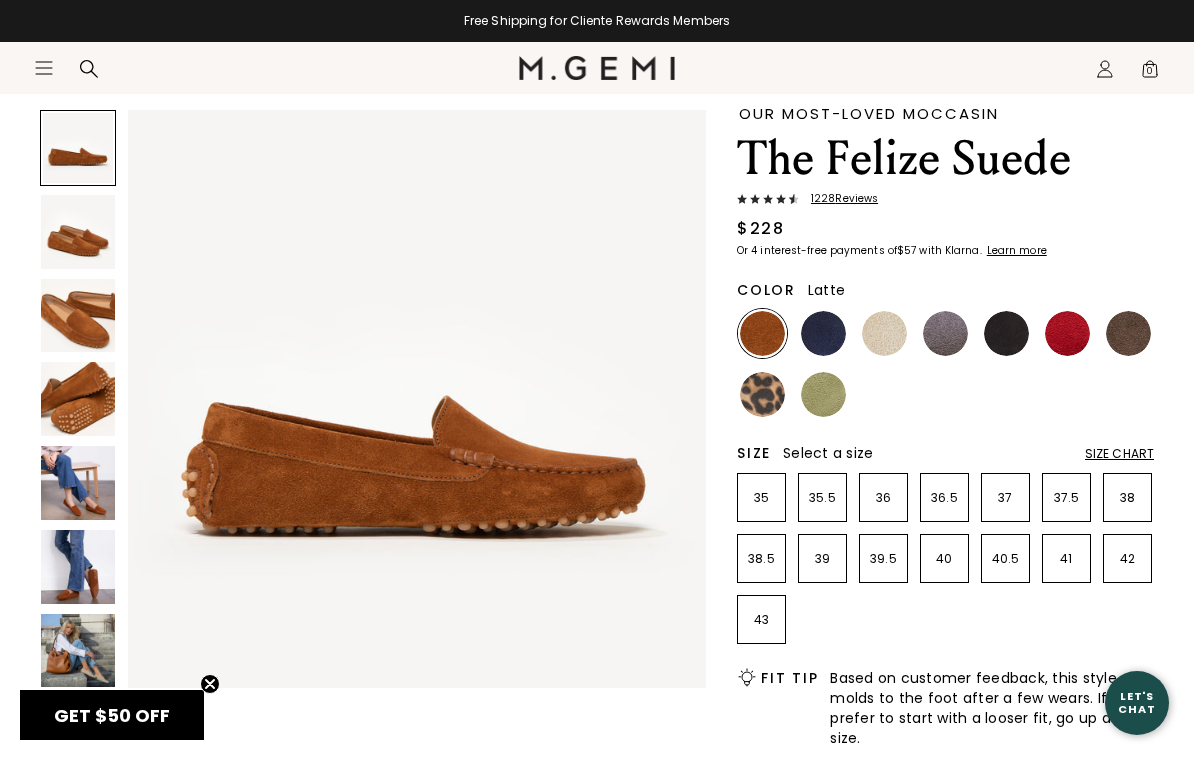 click at bounding box center (884, 333) 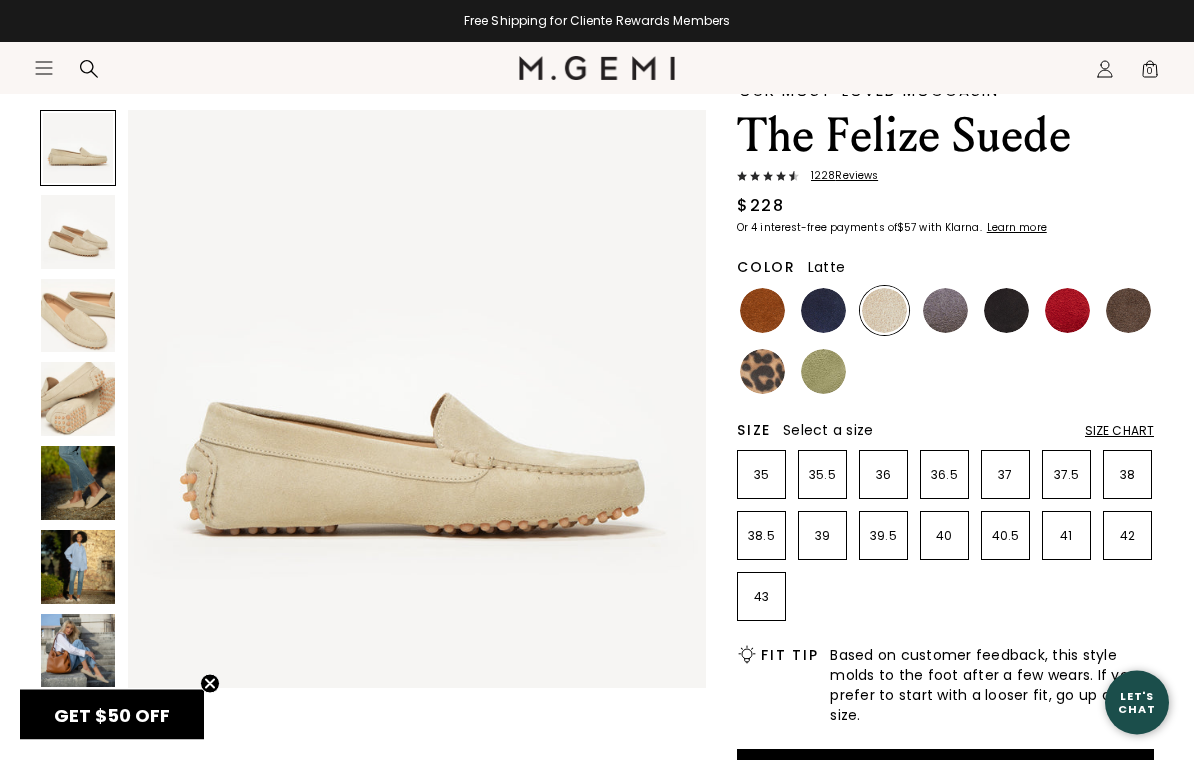 scroll, scrollTop: 127, scrollLeft: 0, axis: vertical 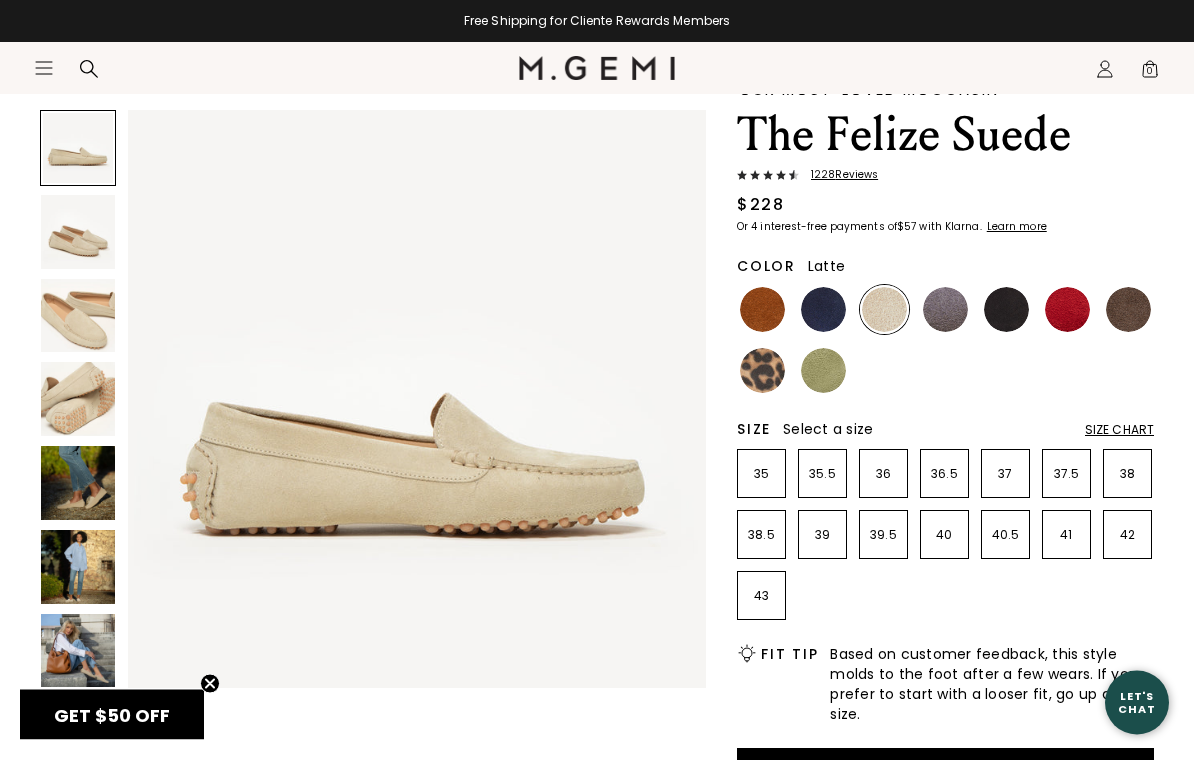 click on "Size Chart" at bounding box center (1119, 431) 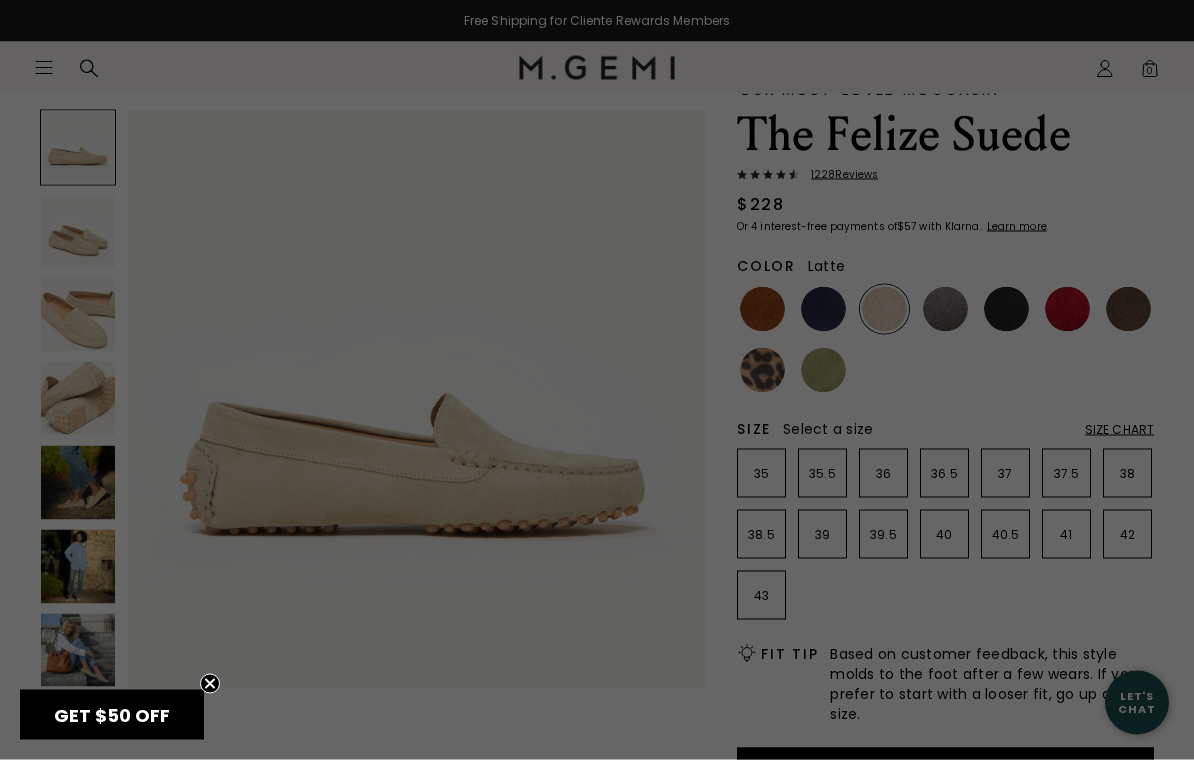 scroll, scrollTop: 0, scrollLeft: 0, axis: both 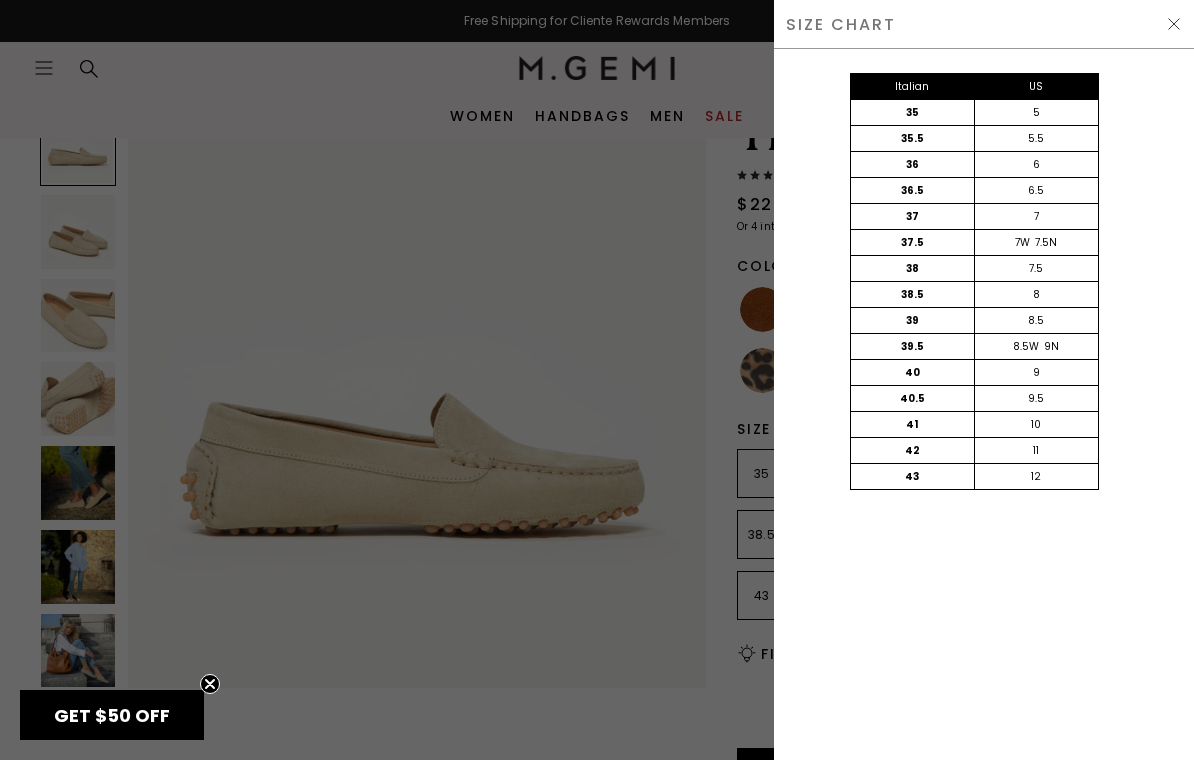 click on "SIZE CHART" at bounding box center (984, 24) 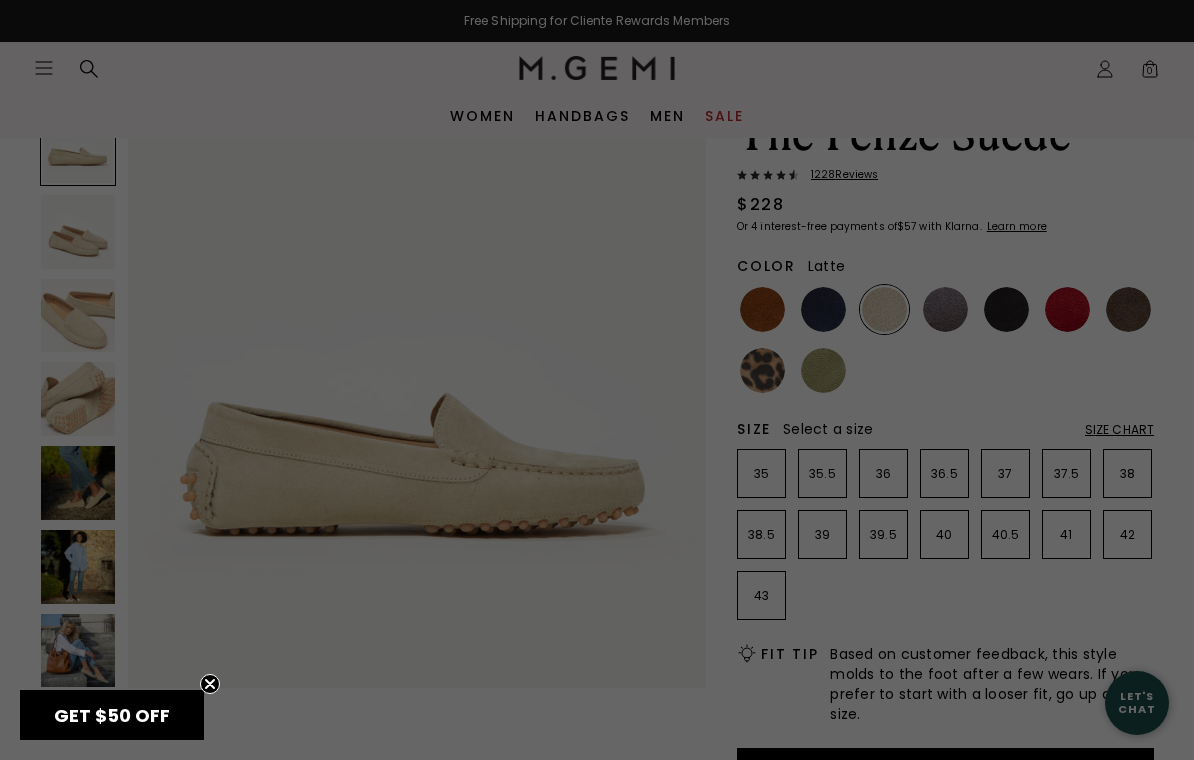 scroll, scrollTop: 128, scrollLeft: 0, axis: vertical 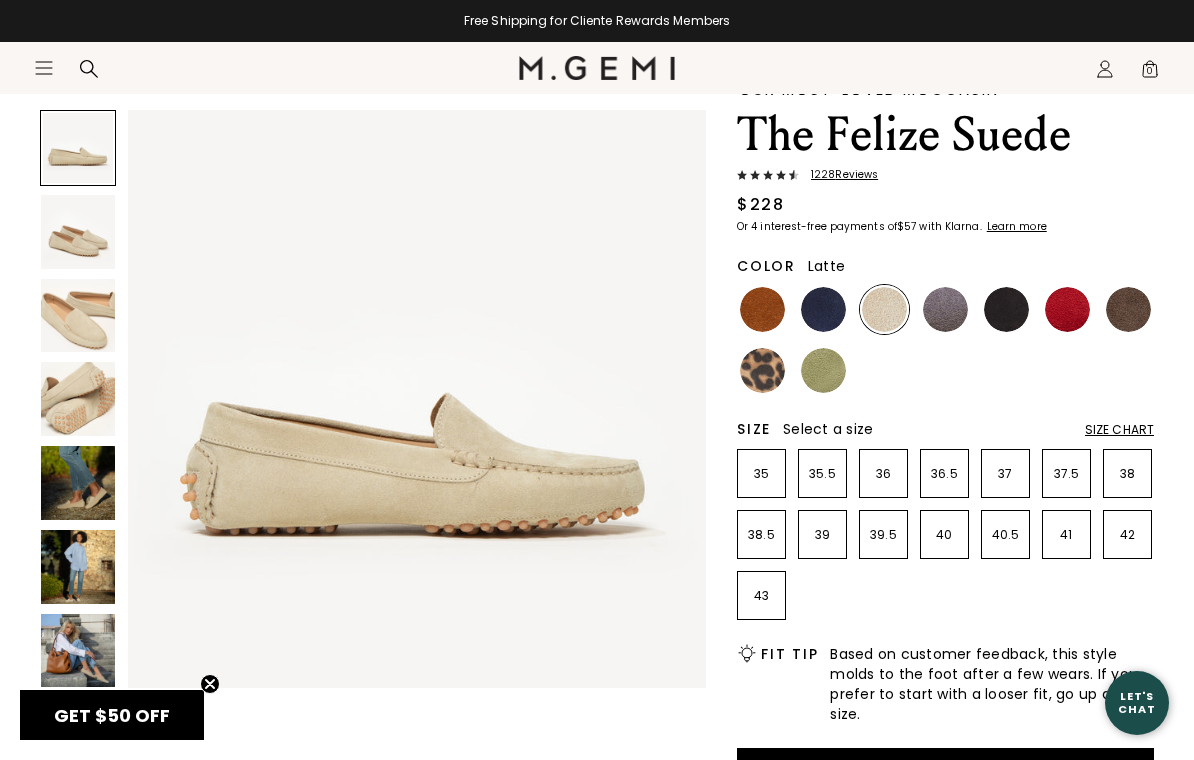 click on "Size Chart" at bounding box center [1119, 430] 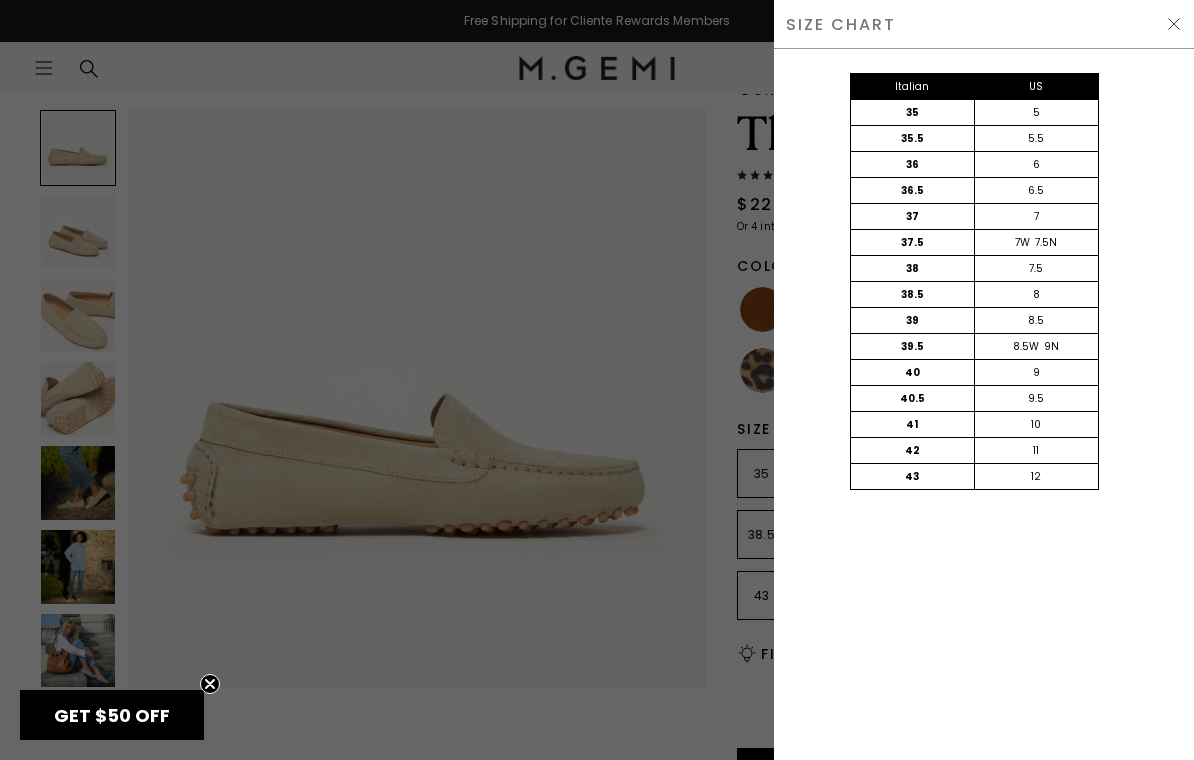 scroll, scrollTop: 31, scrollLeft: 0, axis: vertical 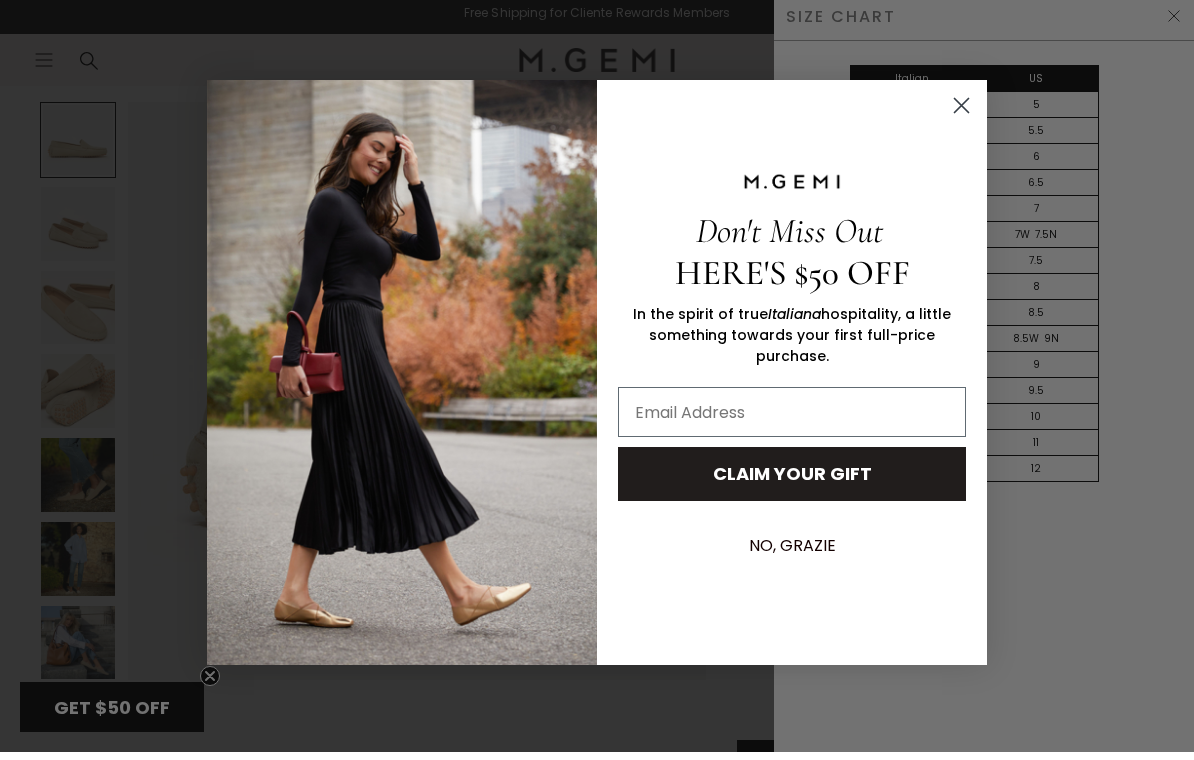 click on "Close dialog" at bounding box center [961, 113] 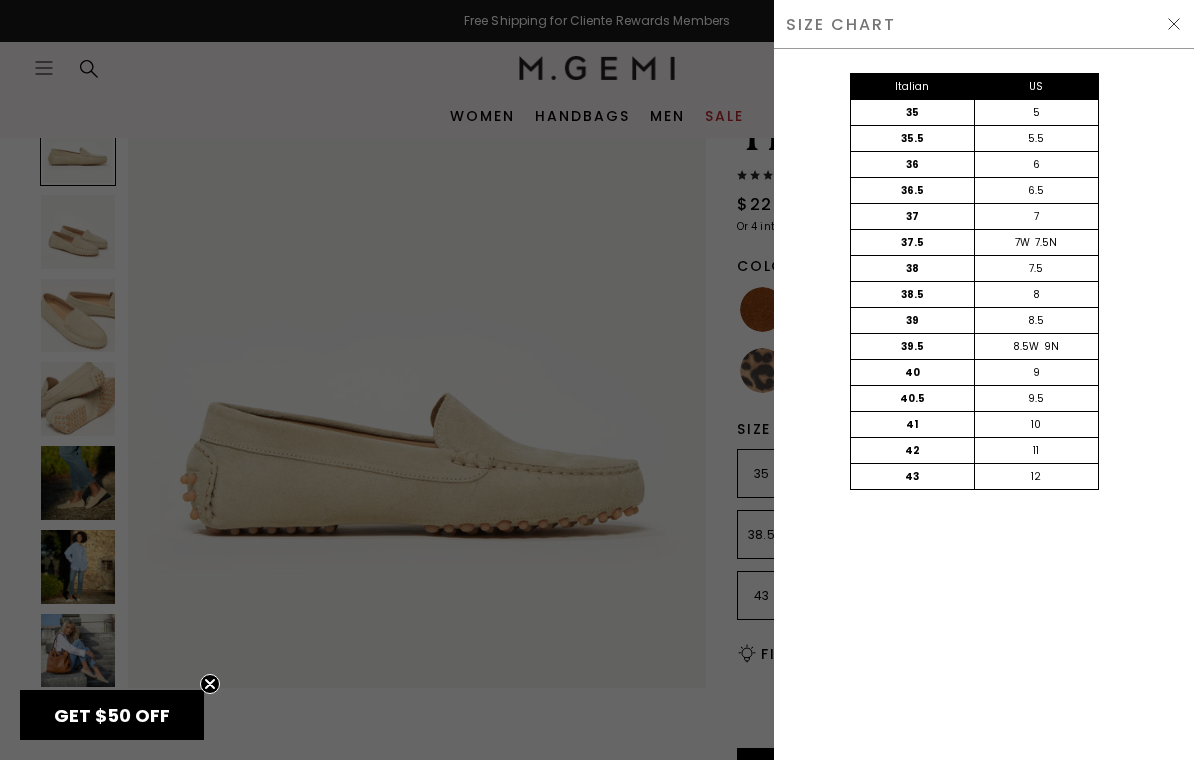 click on "SIZE CHART" at bounding box center [984, 24] 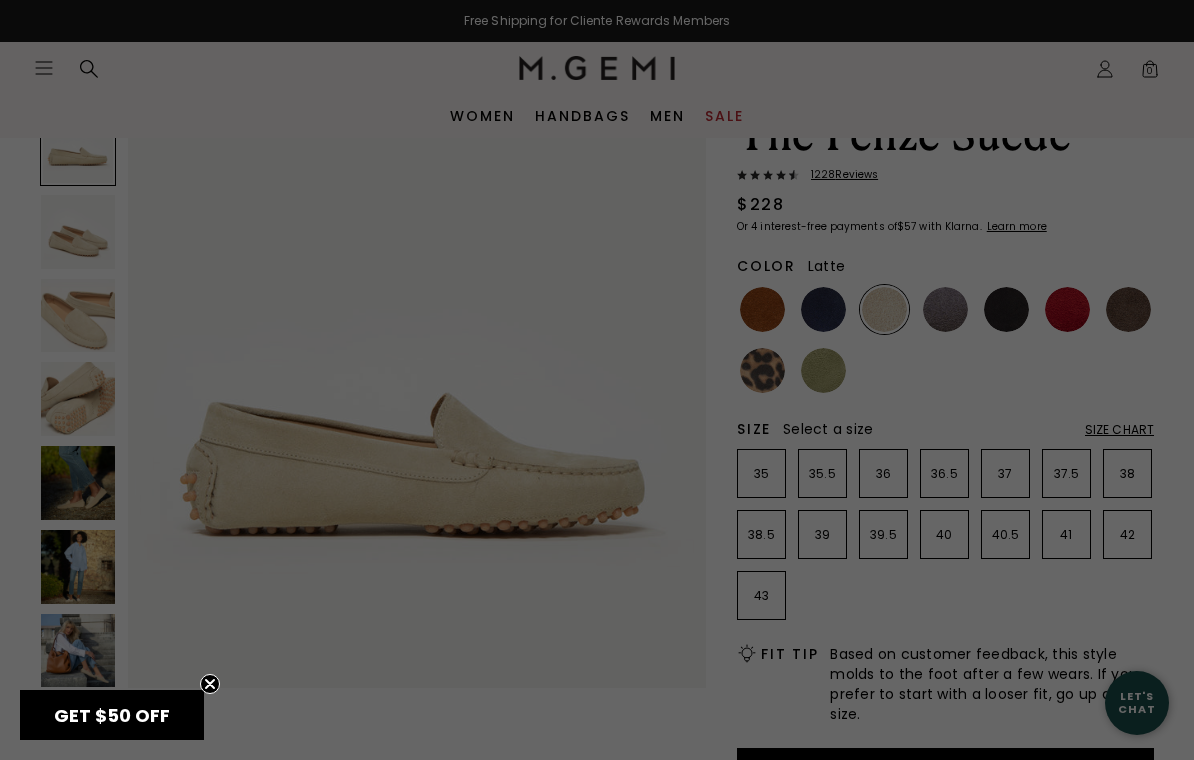 scroll, scrollTop: 128, scrollLeft: 0, axis: vertical 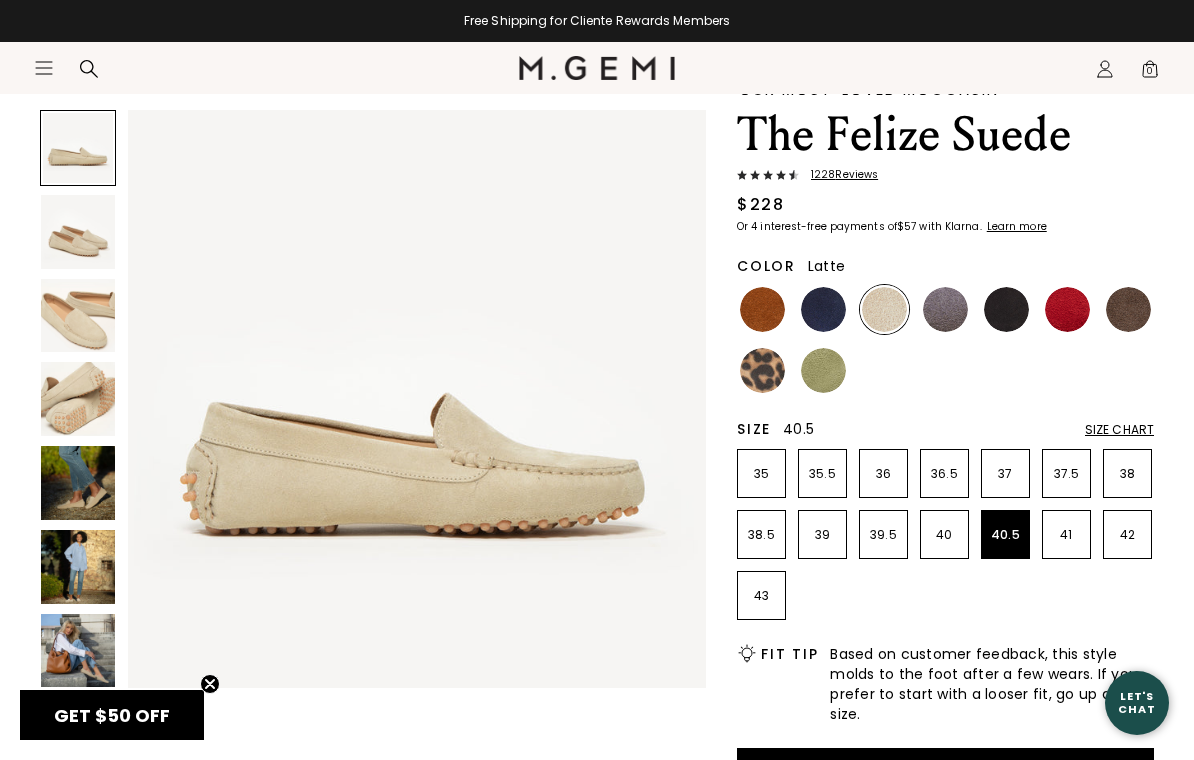 click on "40.5" at bounding box center [1005, 534] 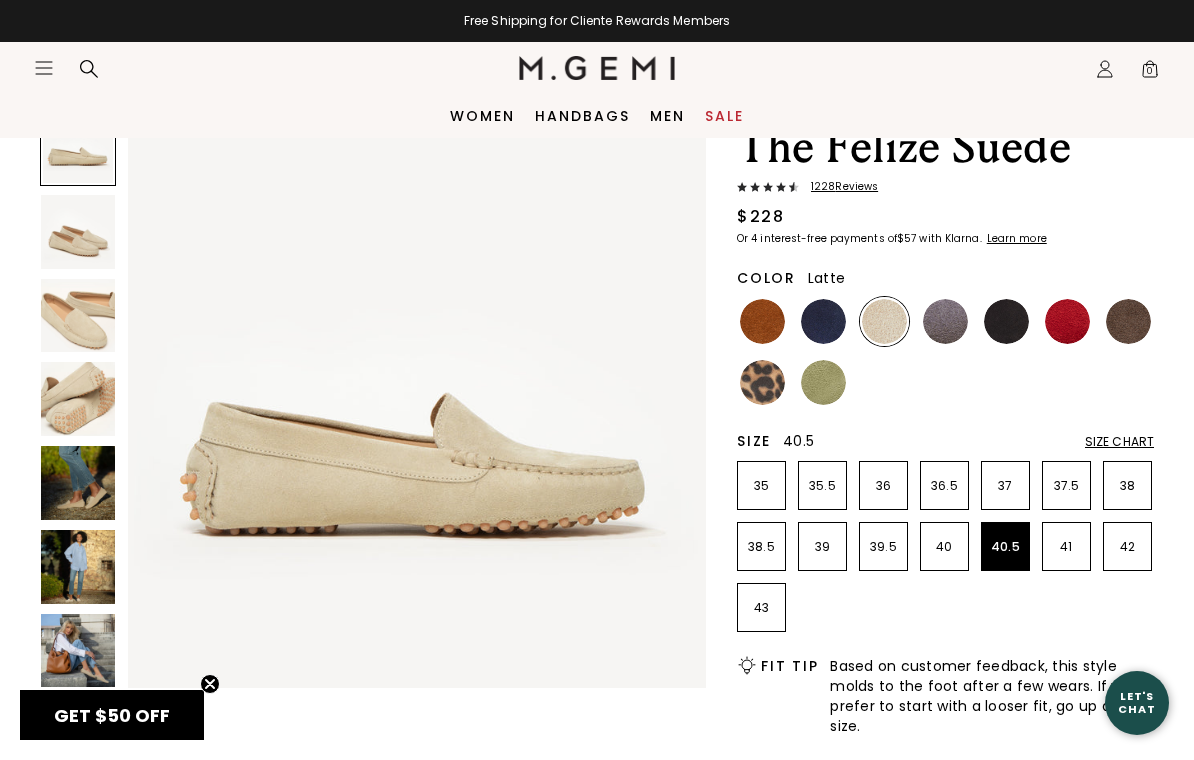 scroll, scrollTop: 117, scrollLeft: 0, axis: vertical 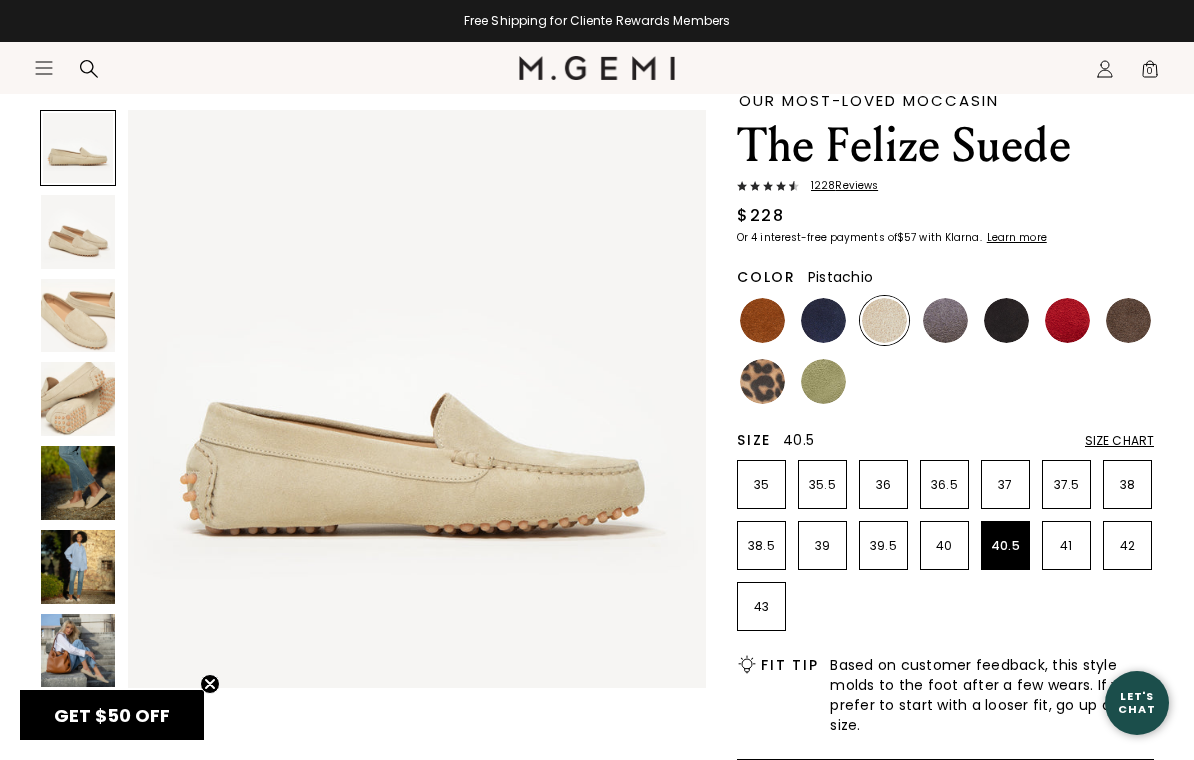 click at bounding box center (823, 381) 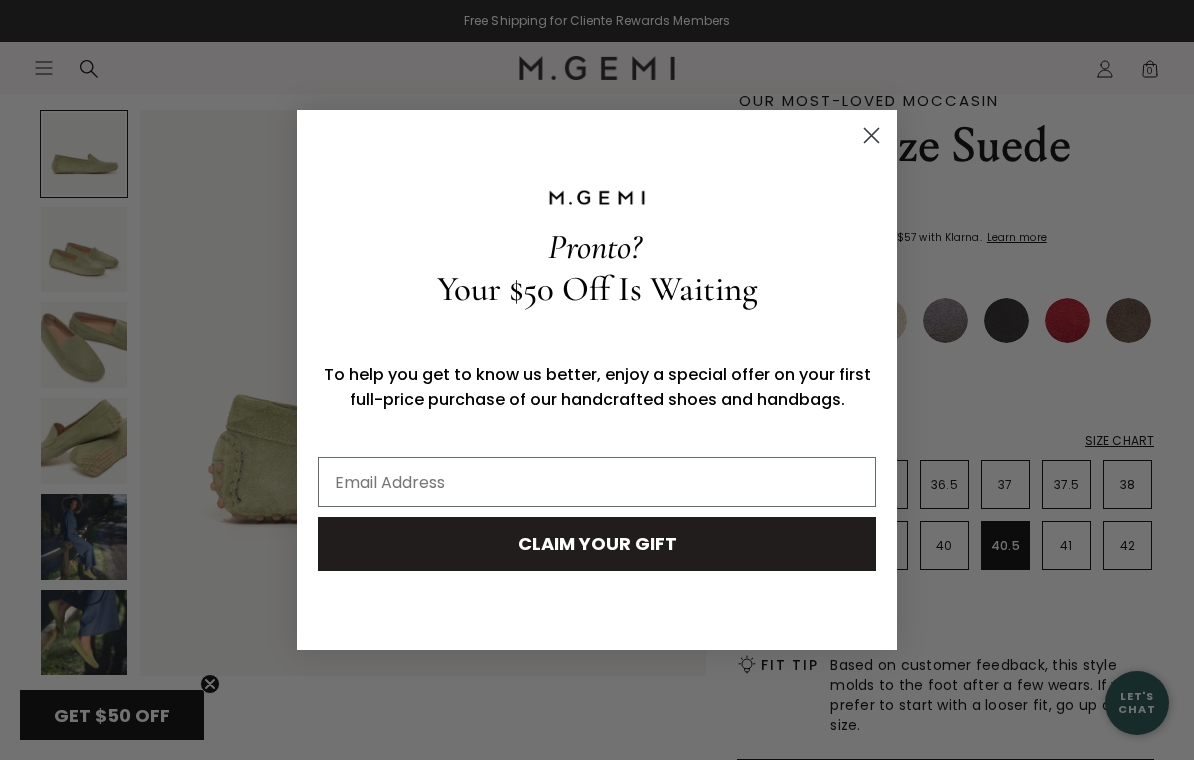 scroll, scrollTop: 116, scrollLeft: 0, axis: vertical 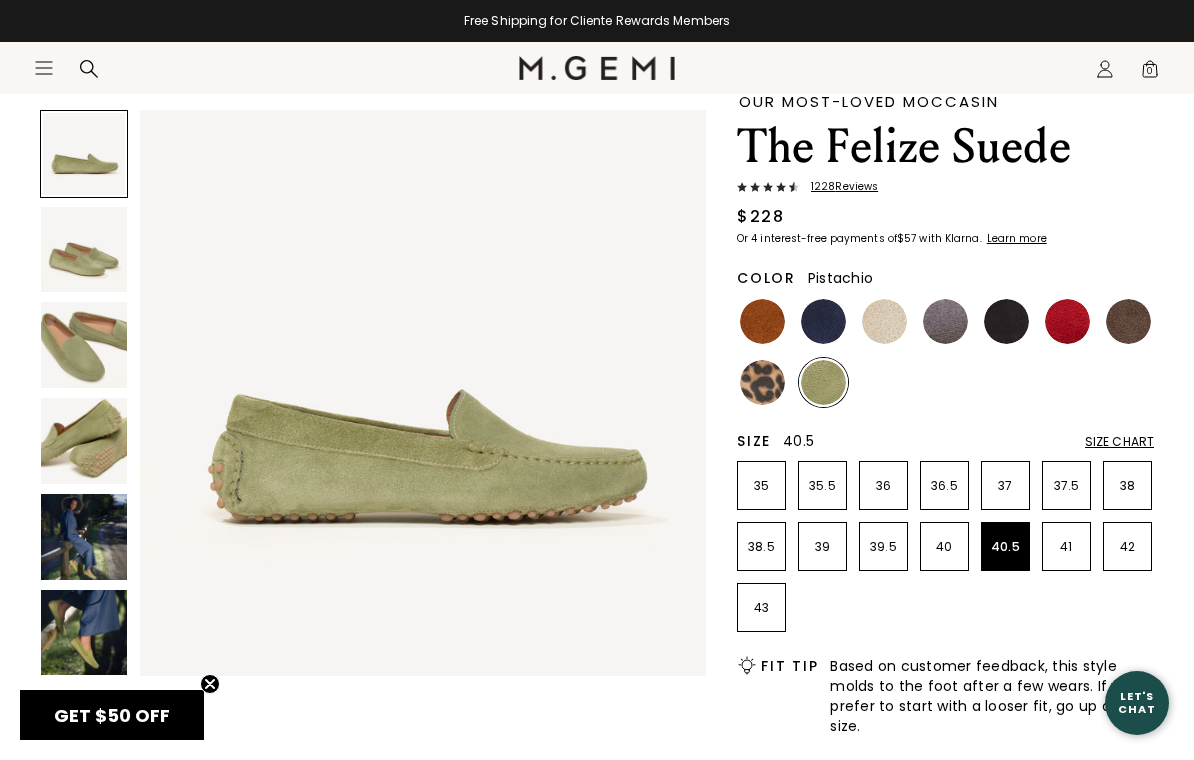 click at bounding box center (1128, 321) 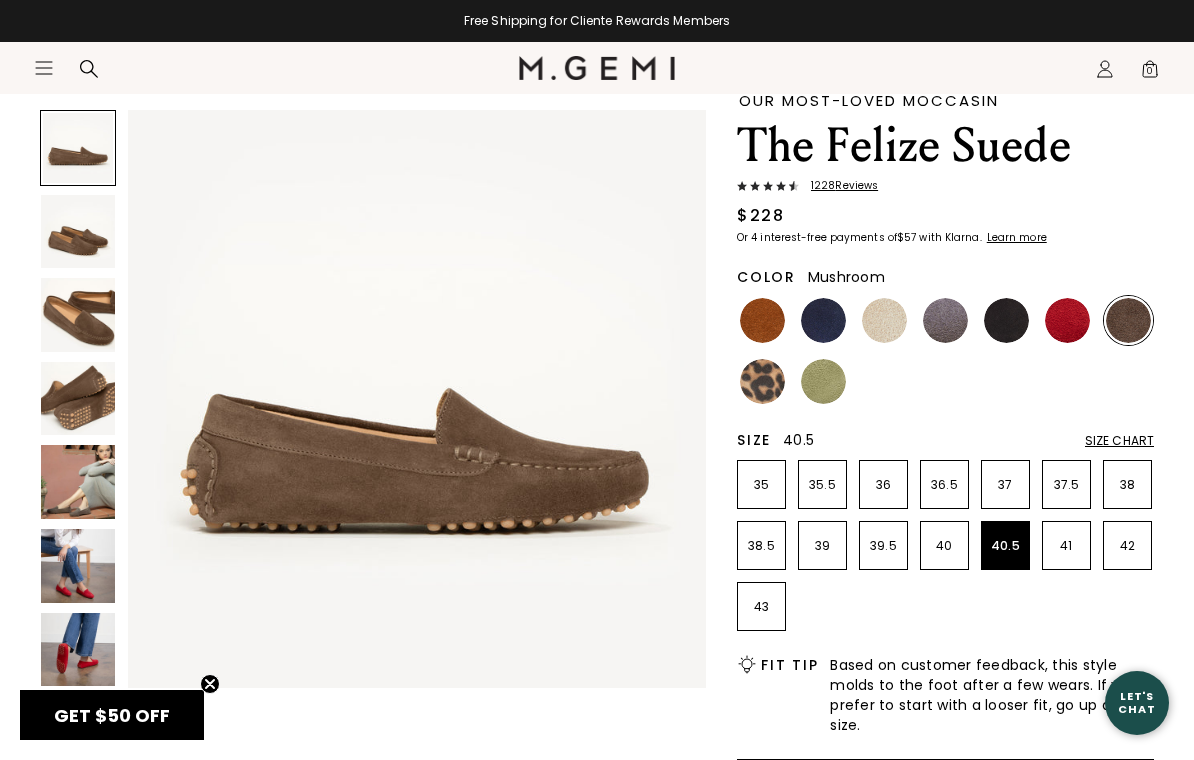 scroll, scrollTop: 0, scrollLeft: 0, axis: both 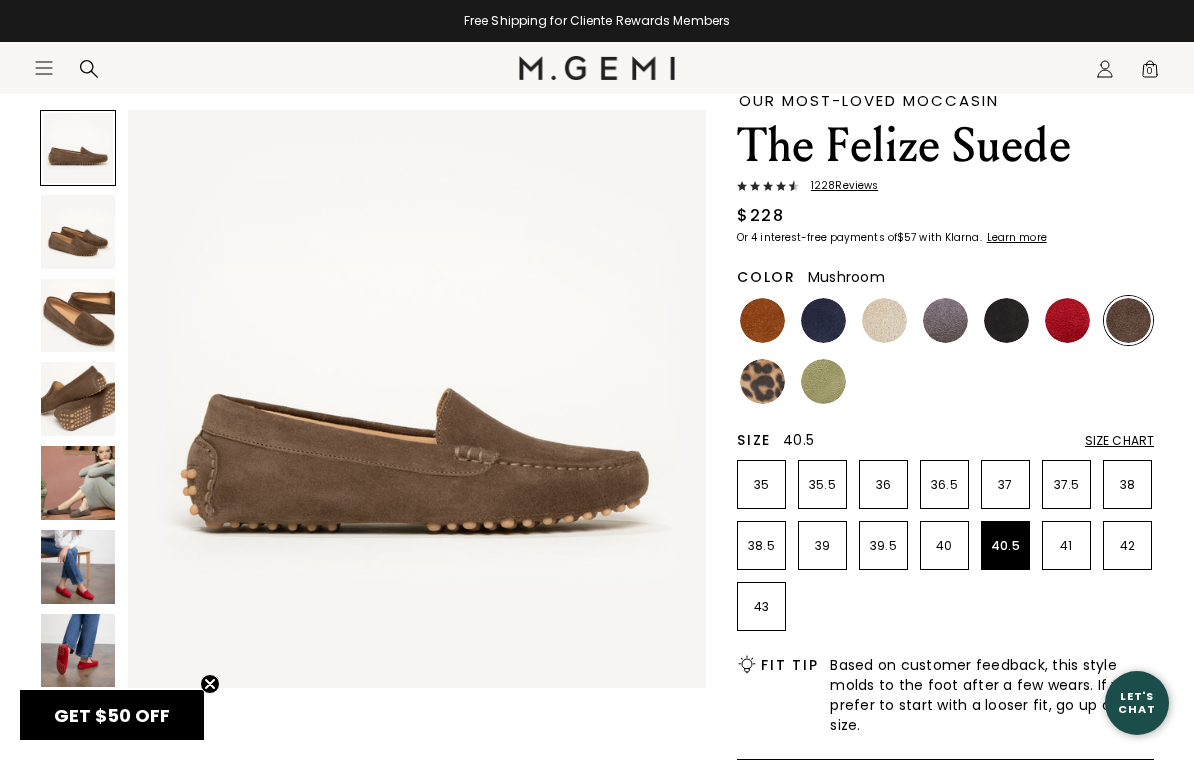 click at bounding box center [1067, 320] 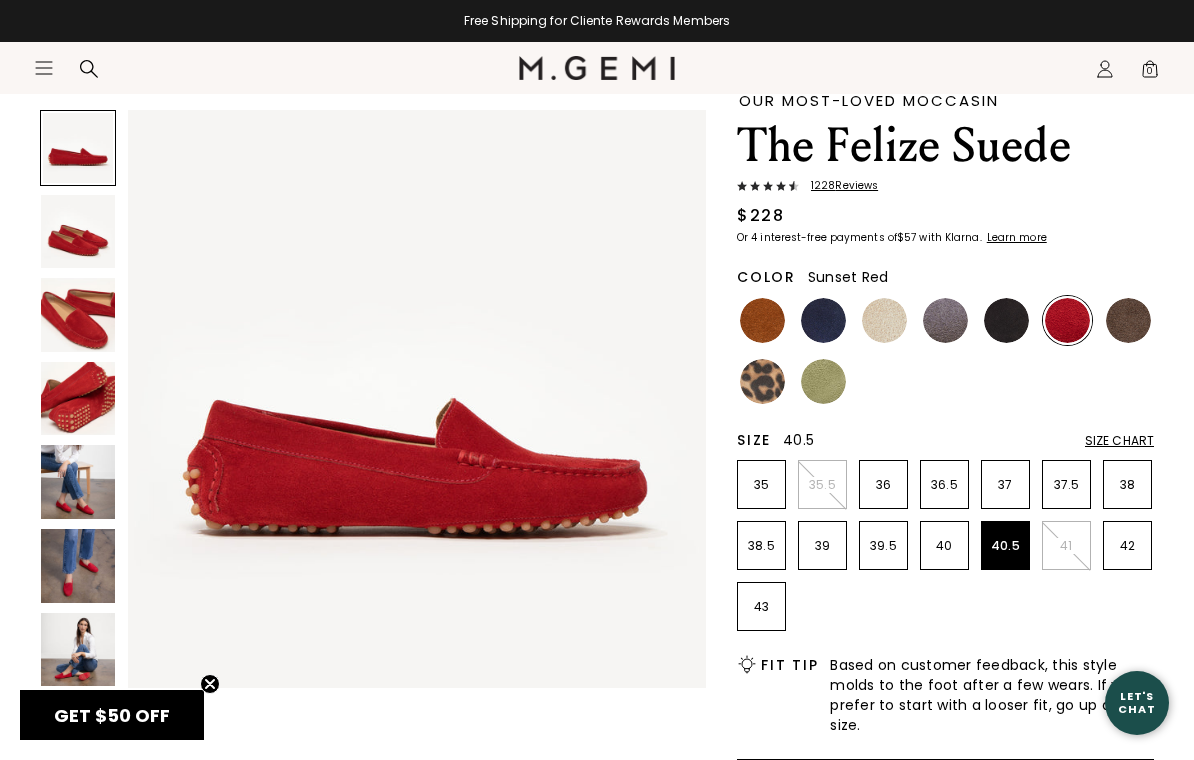 scroll, scrollTop: 0, scrollLeft: 0, axis: both 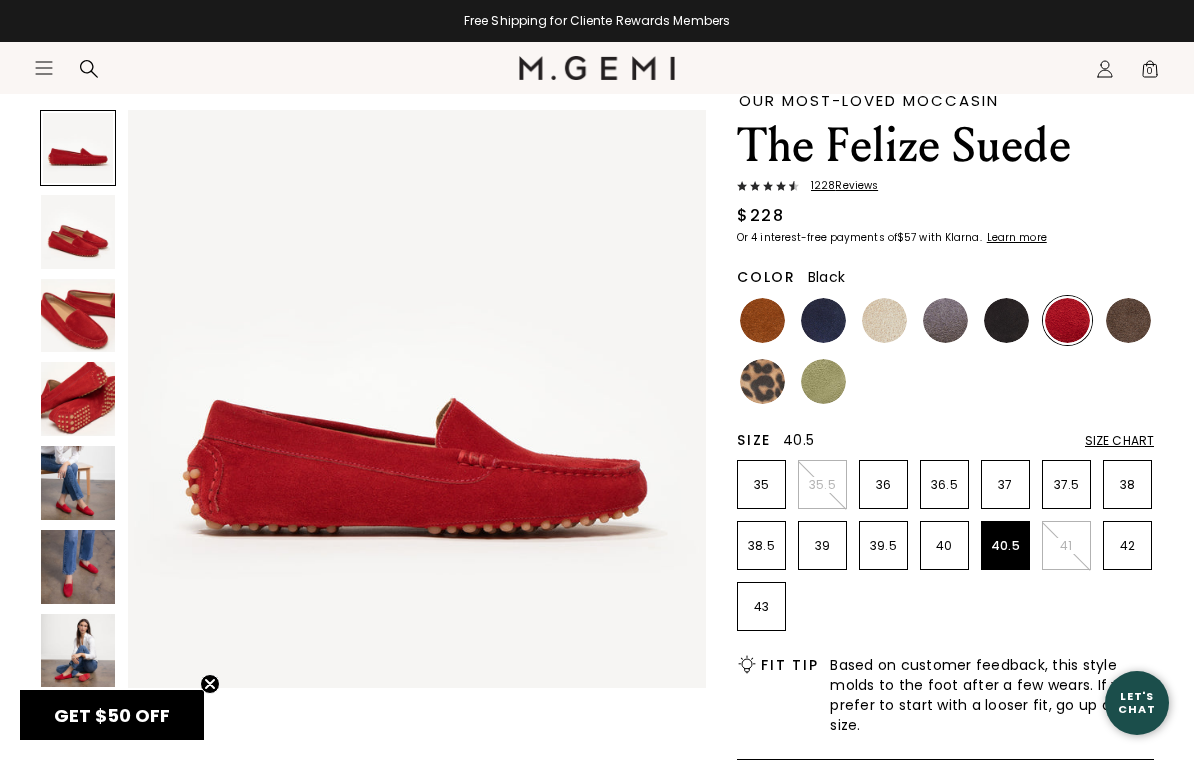 click at bounding box center [1006, 320] 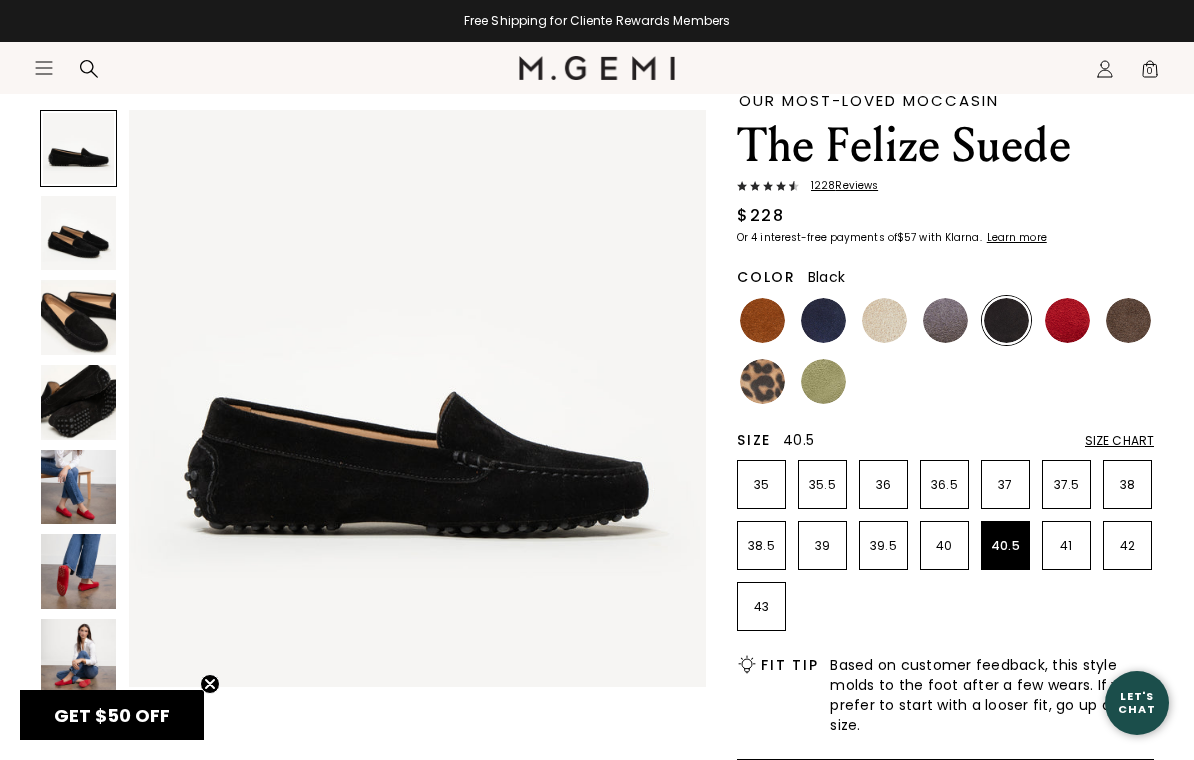 scroll, scrollTop: 0, scrollLeft: 0, axis: both 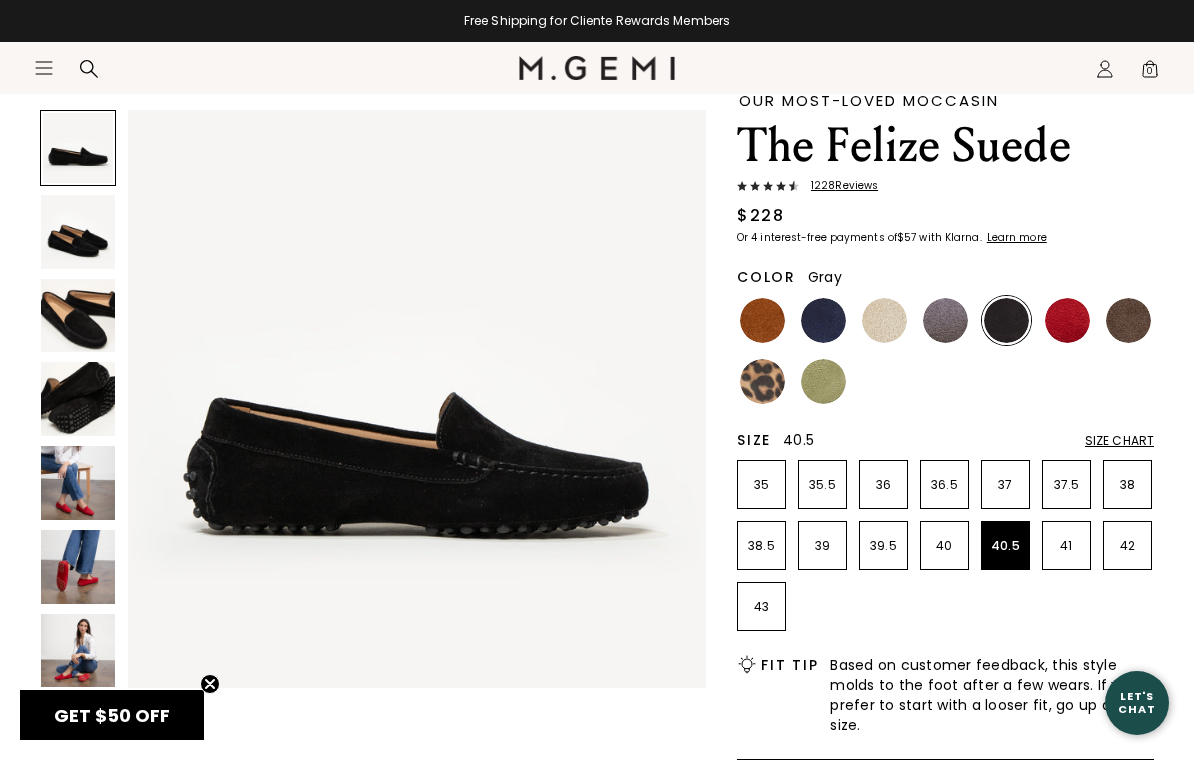 click at bounding box center [945, 320] 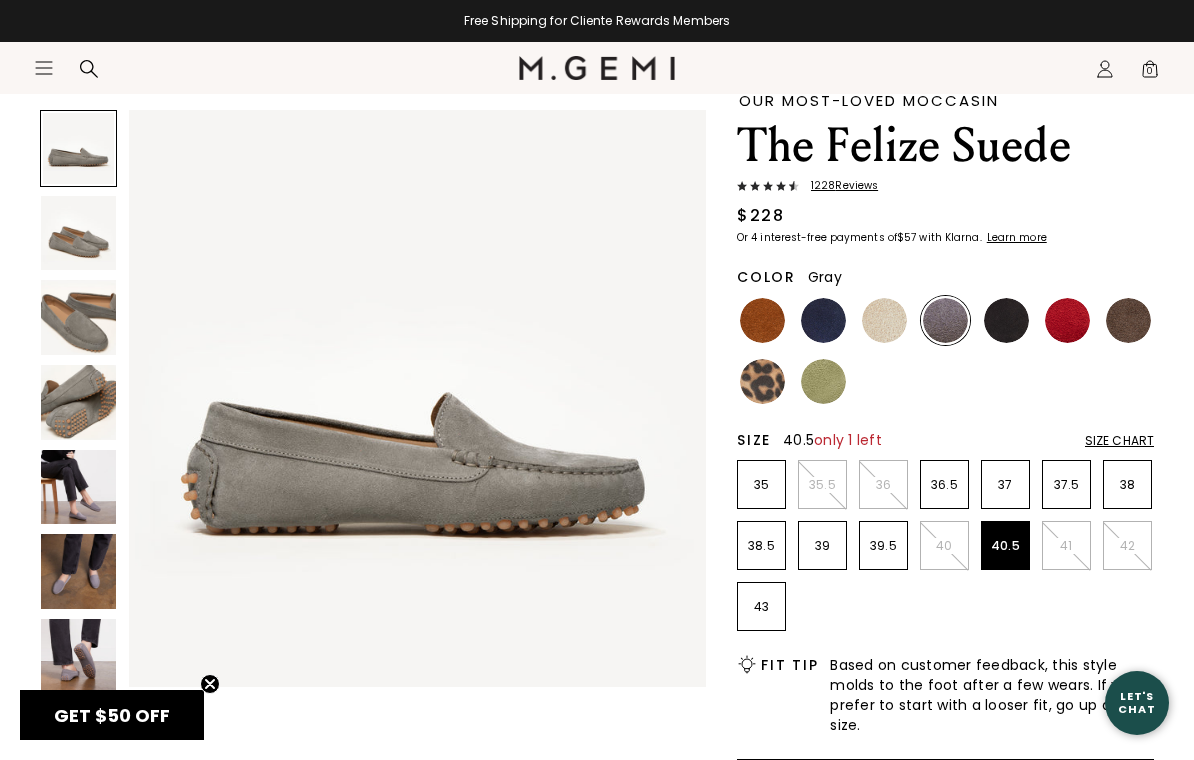 scroll, scrollTop: 0, scrollLeft: 0, axis: both 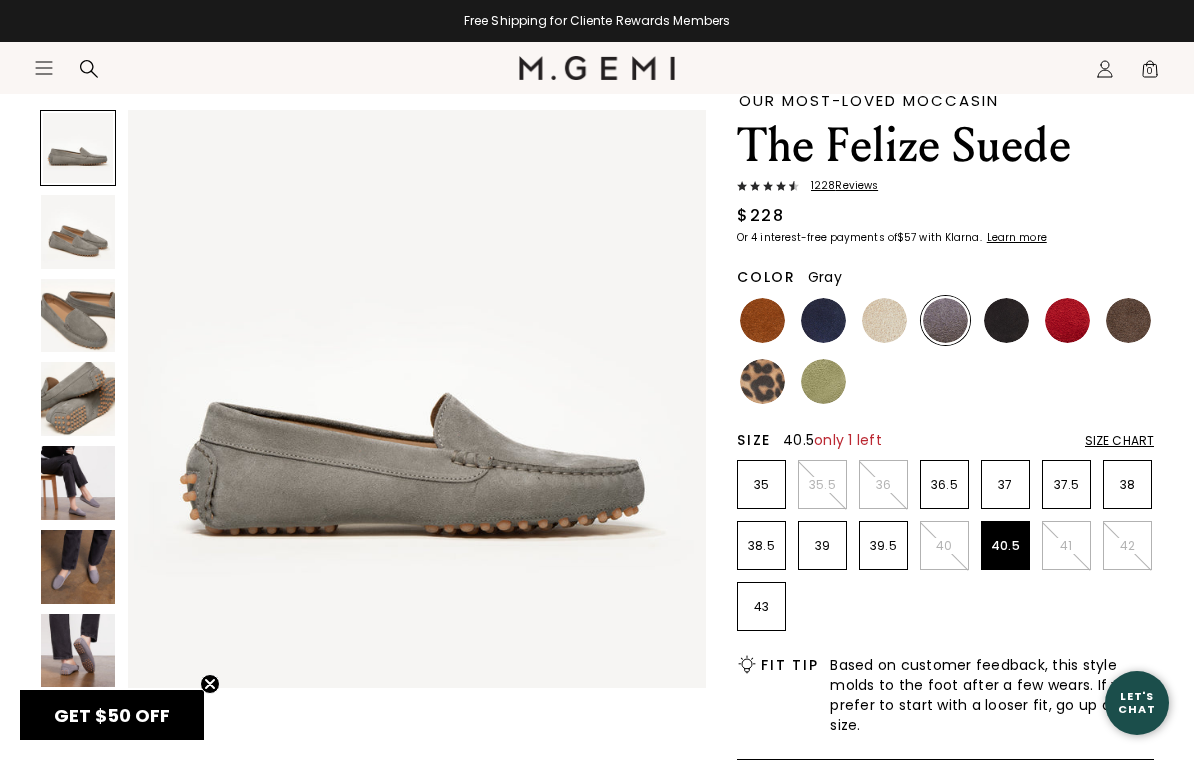click at bounding box center (823, 320) 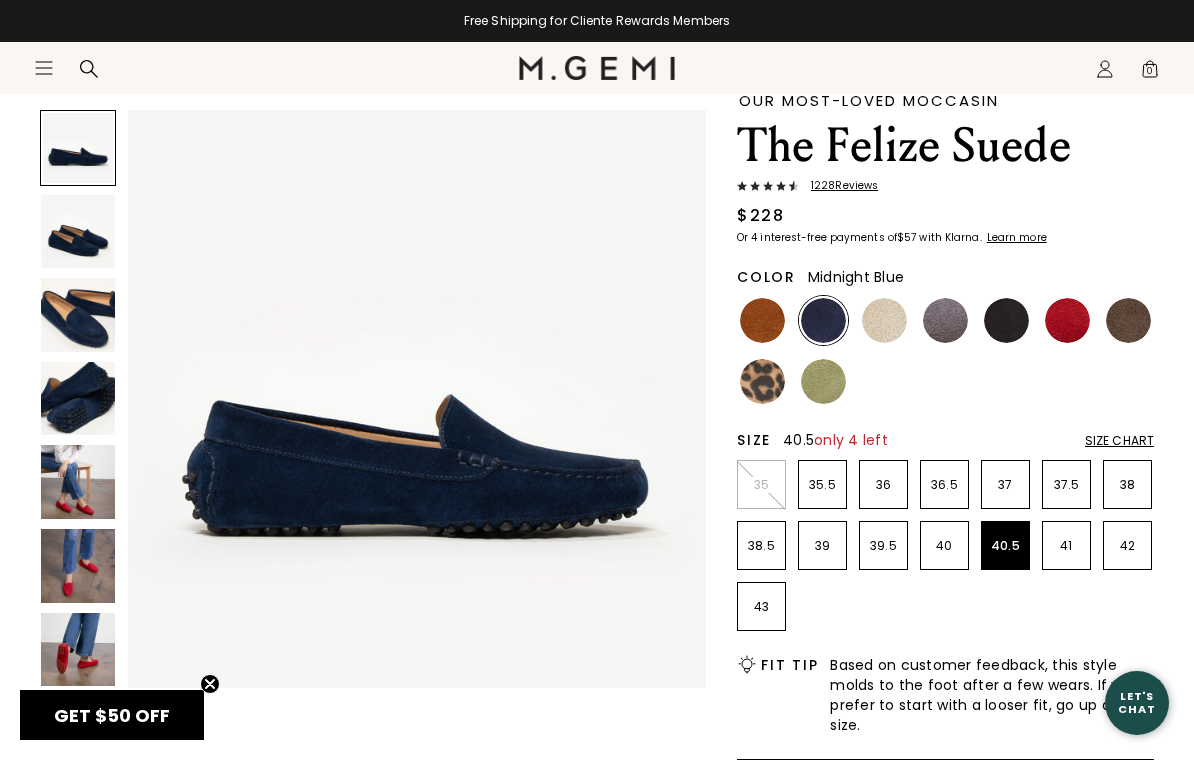 scroll, scrollTop: 0, scrollLeft: 0, axis: both 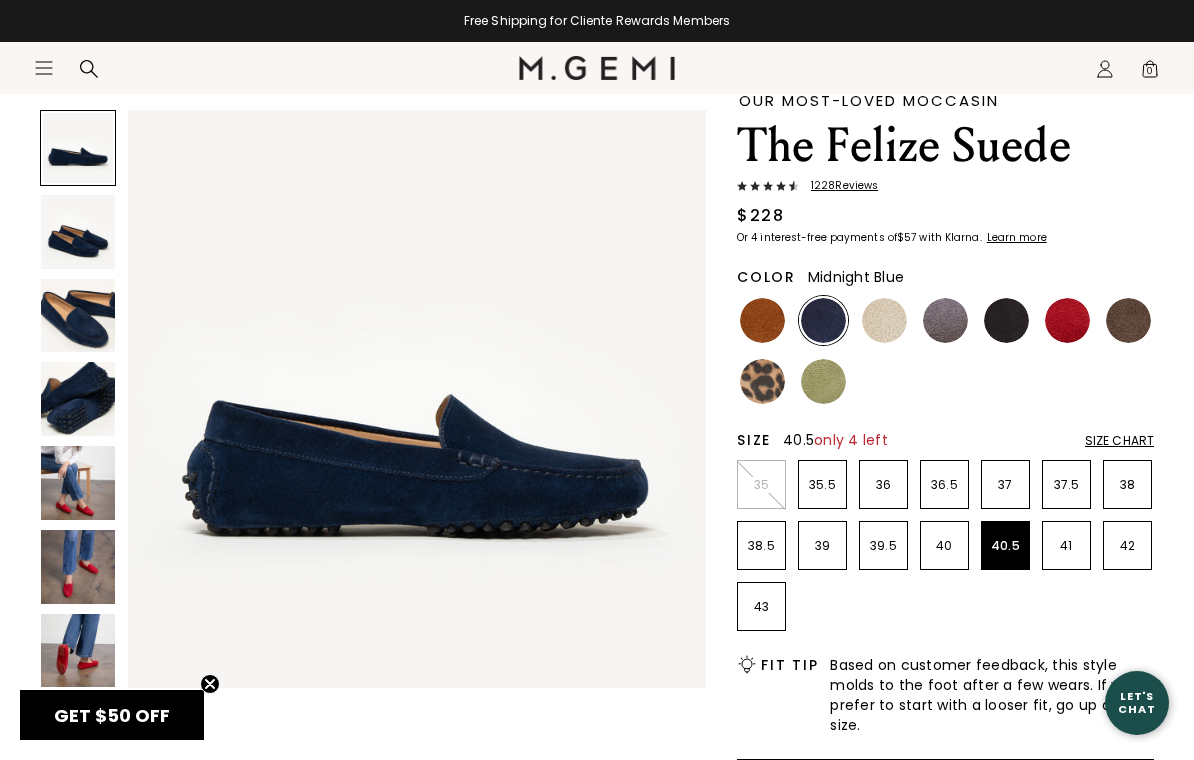 click at bounding box center (762, 320) 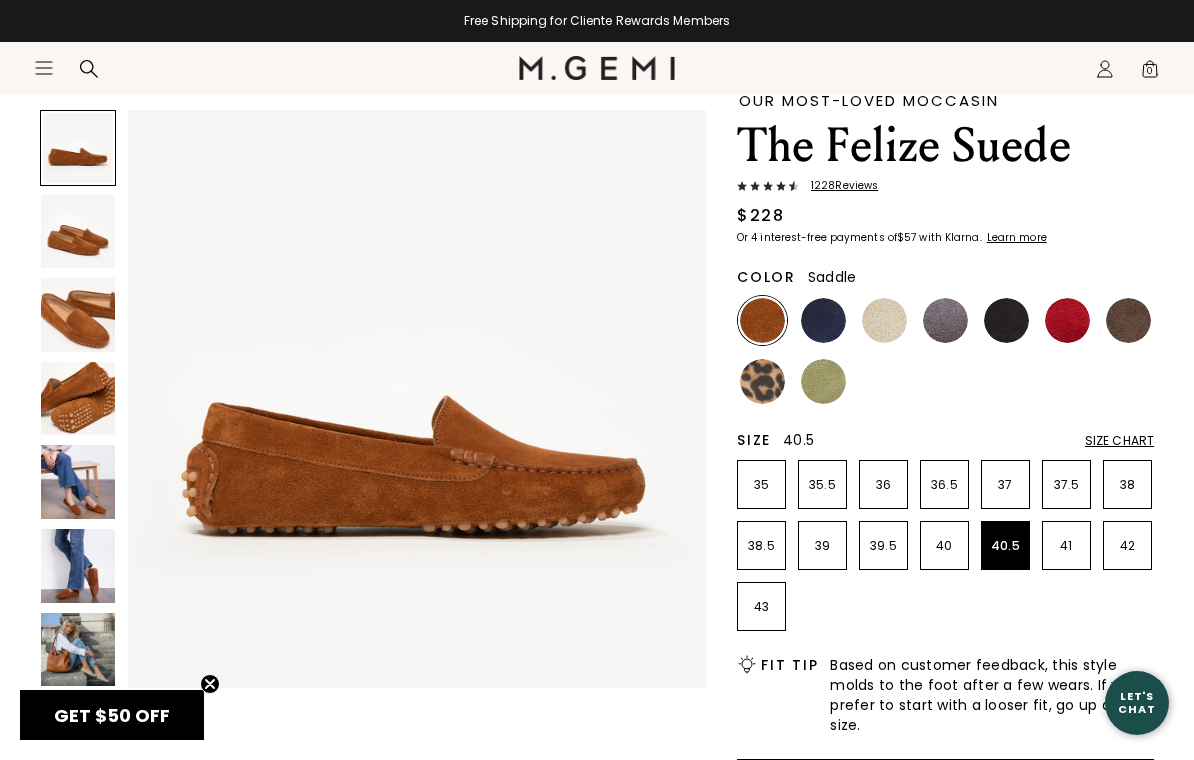 scroll, scrollTop: 0, scrollLeft: 0, axis: both 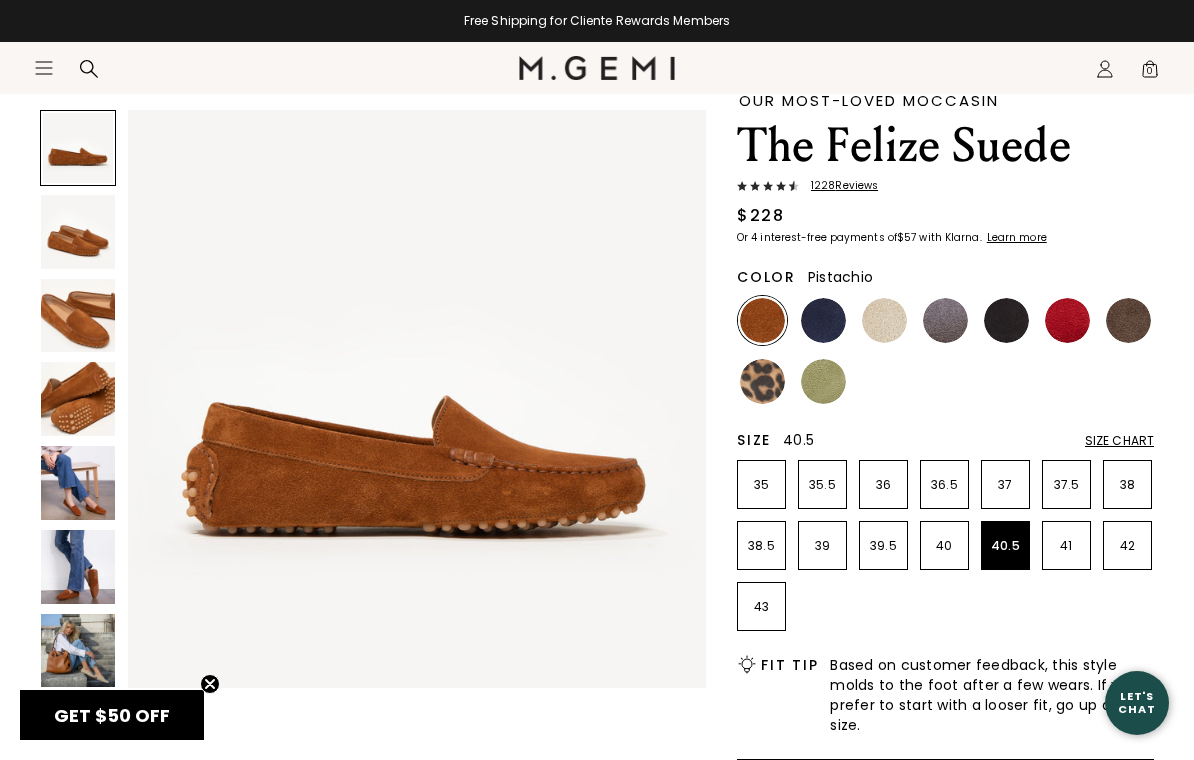 click at bounding box center (823, 381) 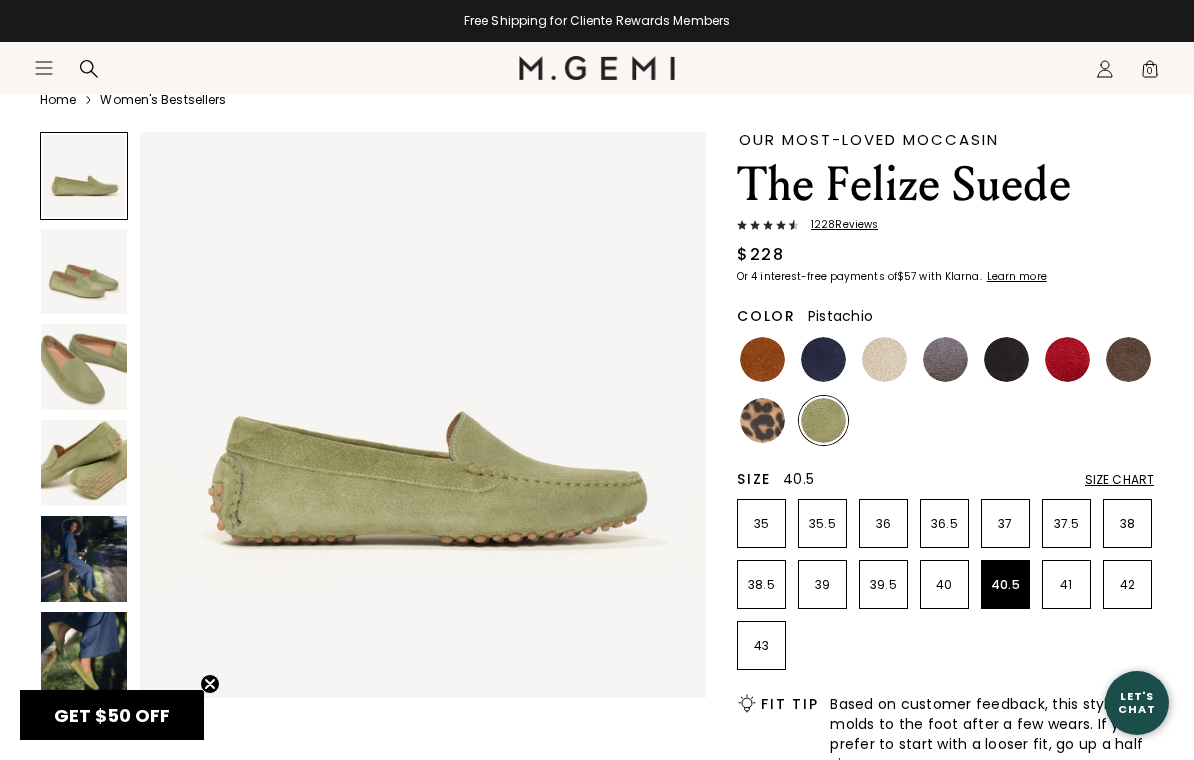 scroll, scrollTop: 0, scrollLeft: 0, axis: both 